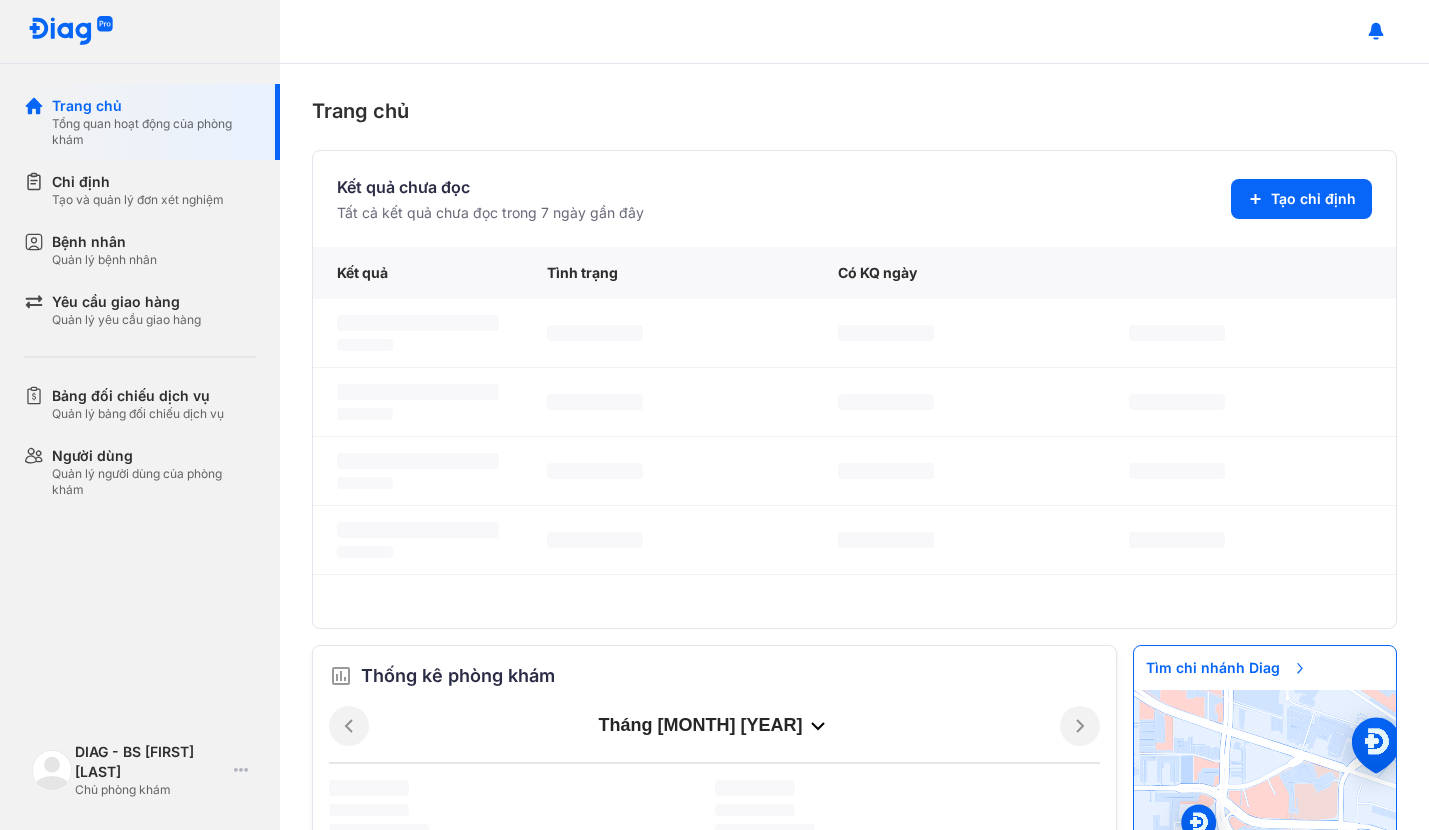 scroll, scrollTop: 0, scrollLeft: 0, axis: both 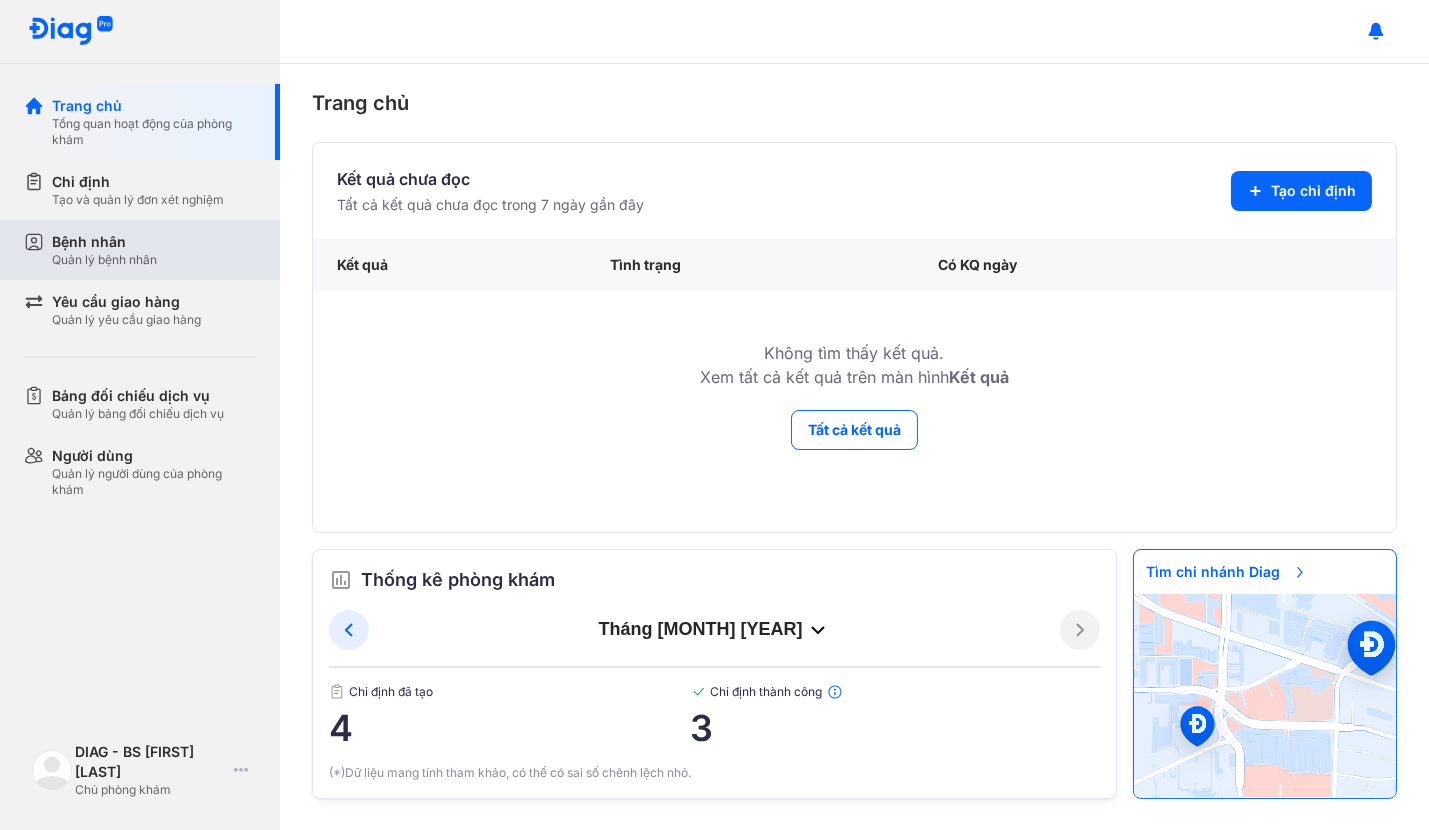 click on "Bệnh nhân Quản lý bệnh nhân" at bounding box center (154, 250) 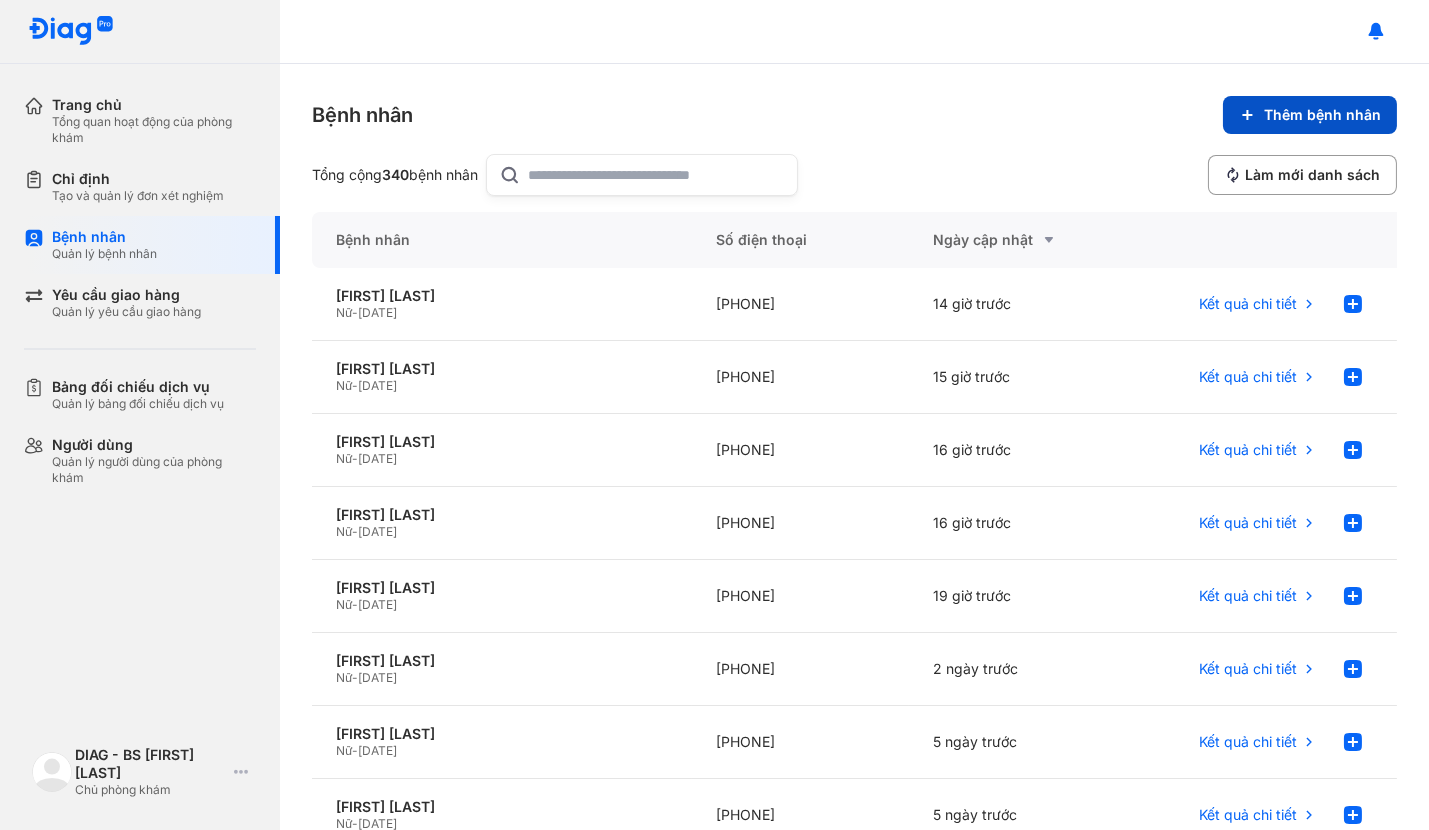 click on "Thêm bệnh nhân" 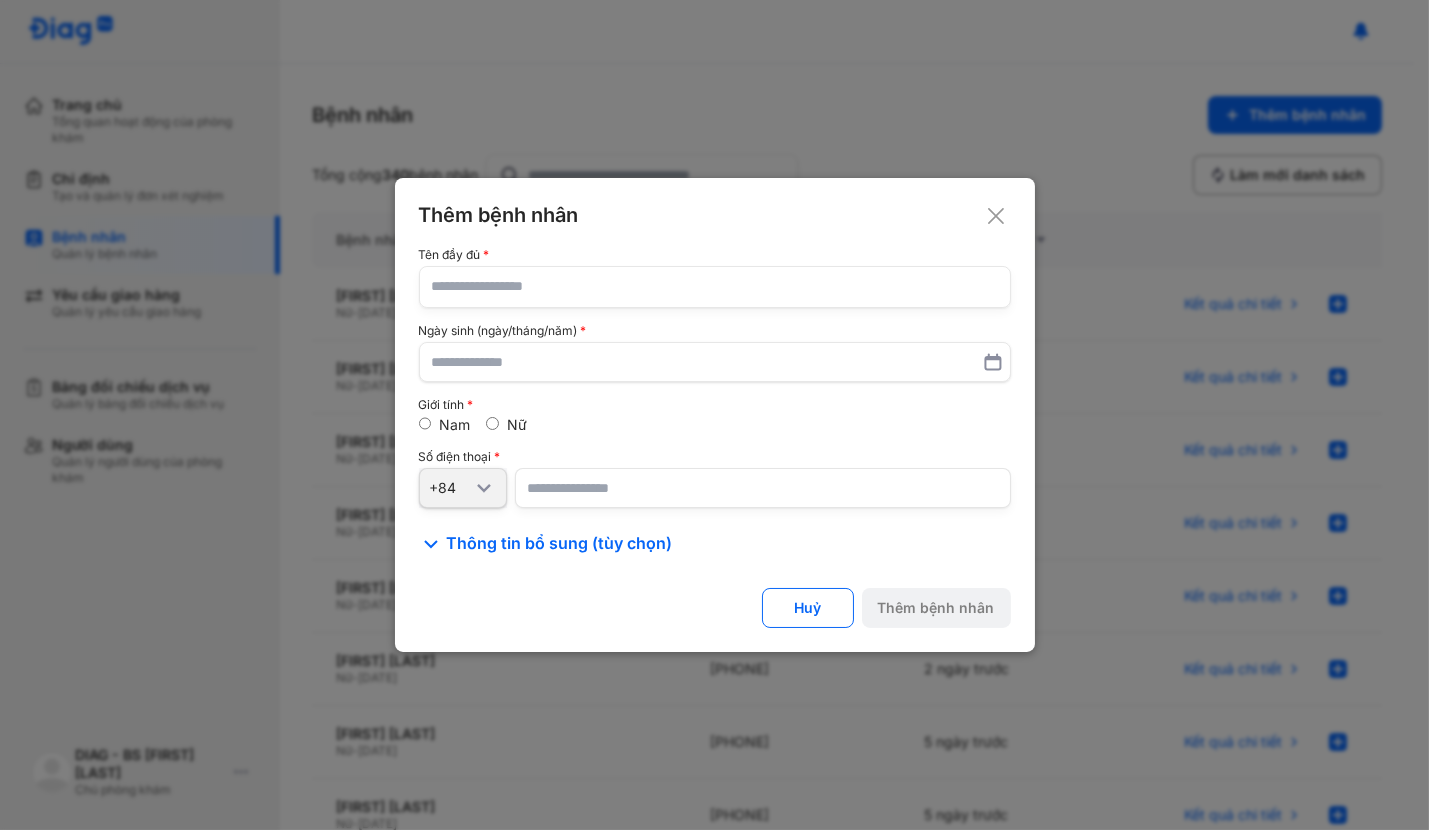 click 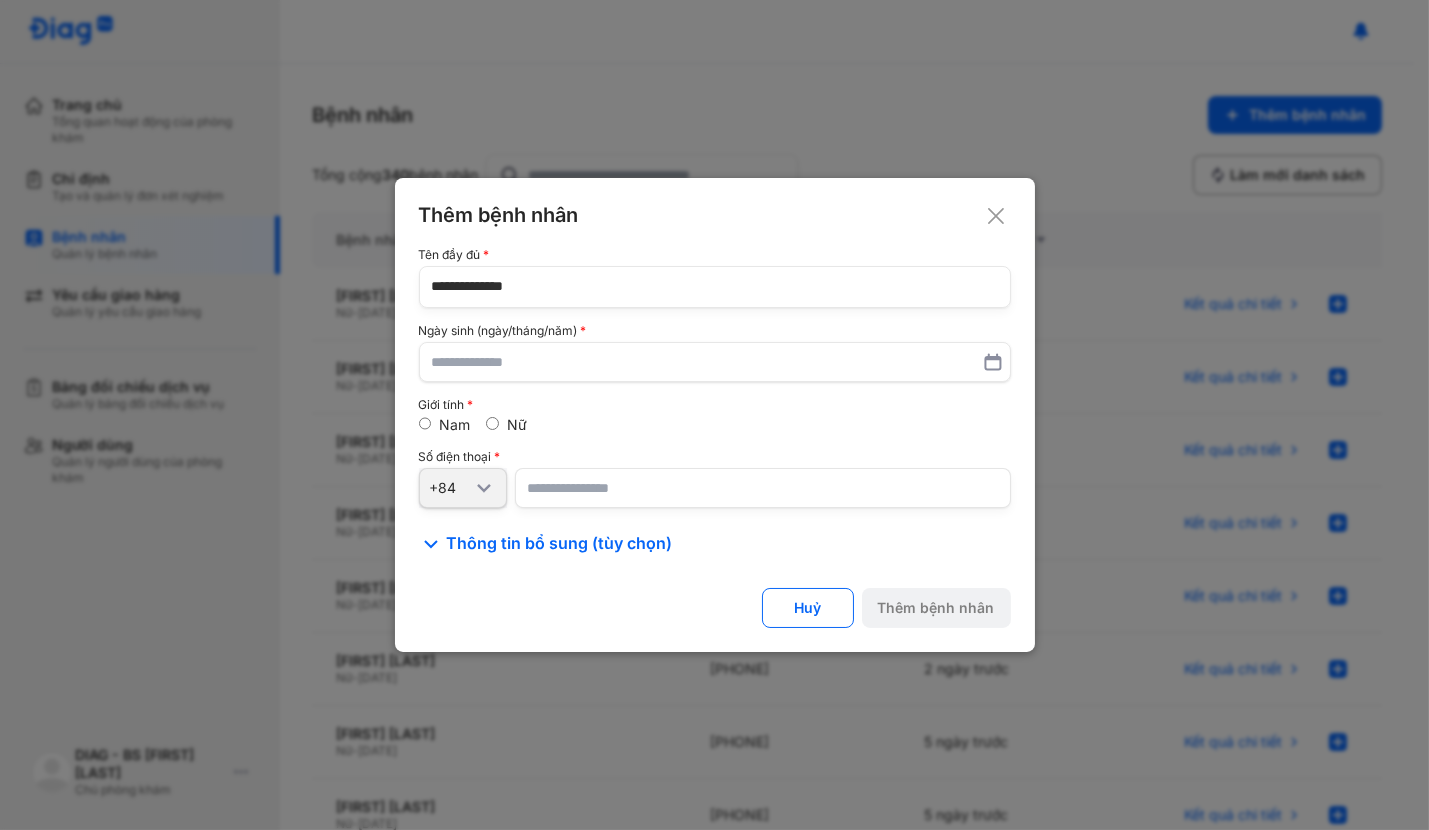 type on "**********" 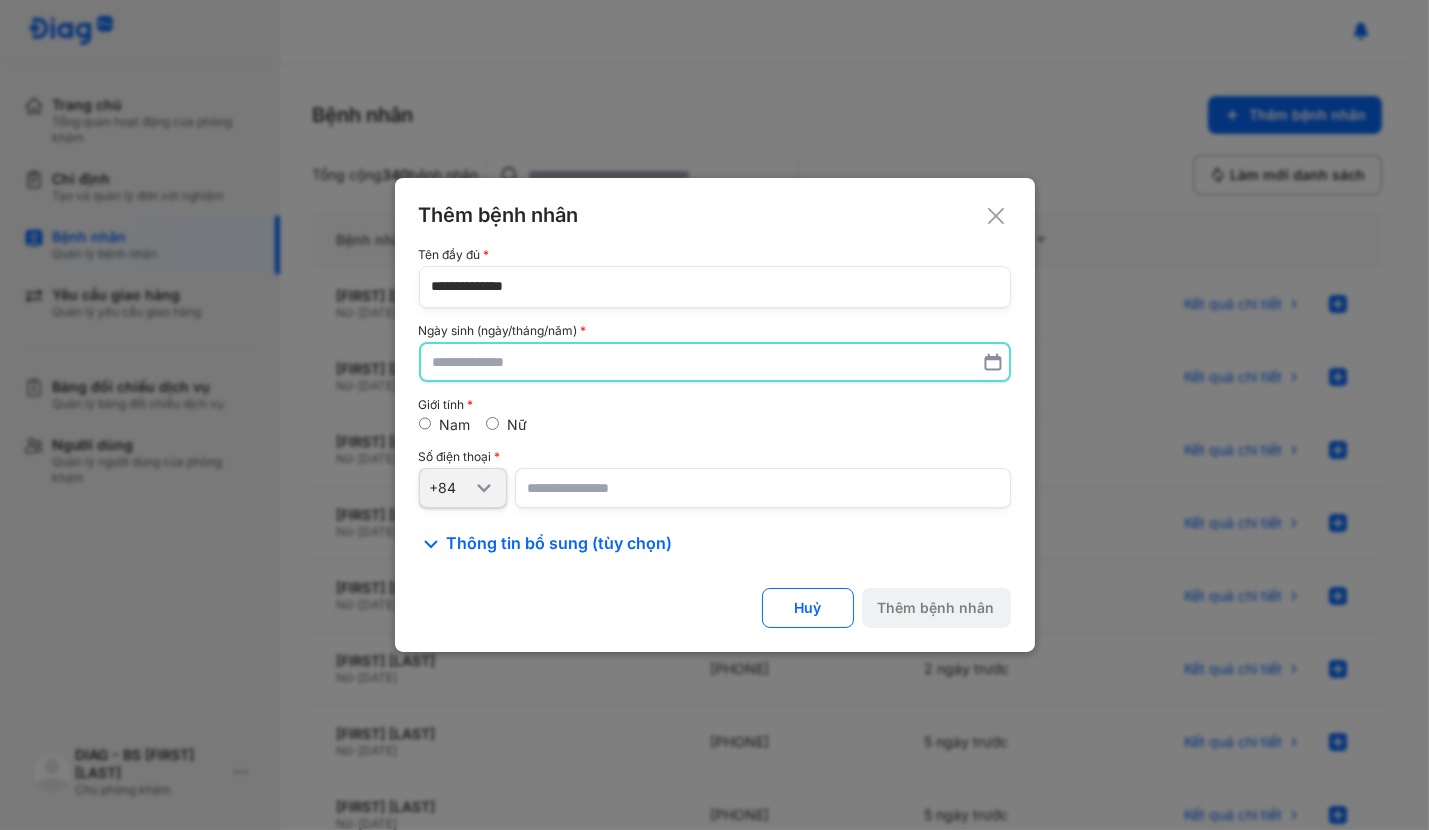 click at bounding box center [715, 362] 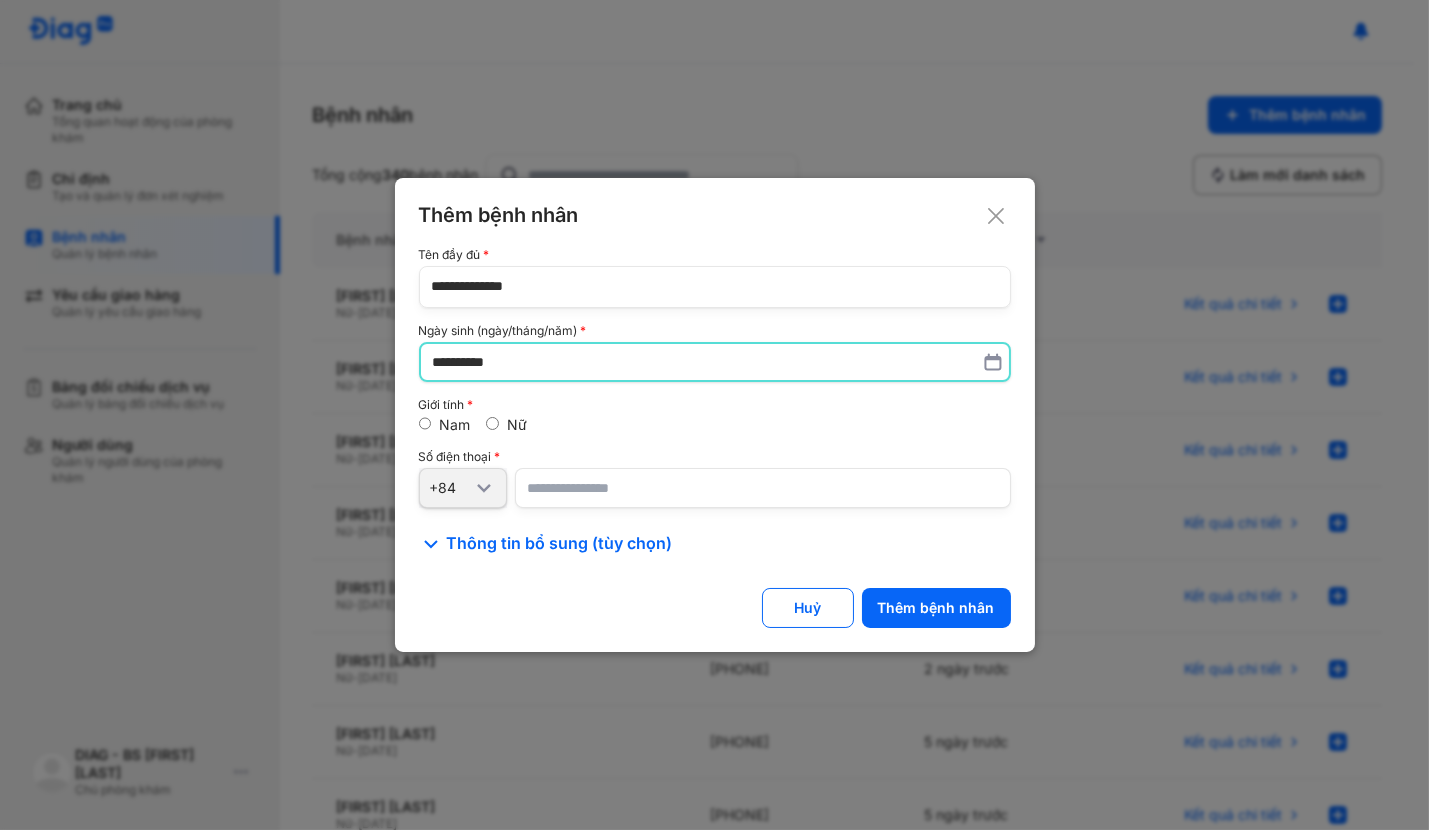 type on "**********" 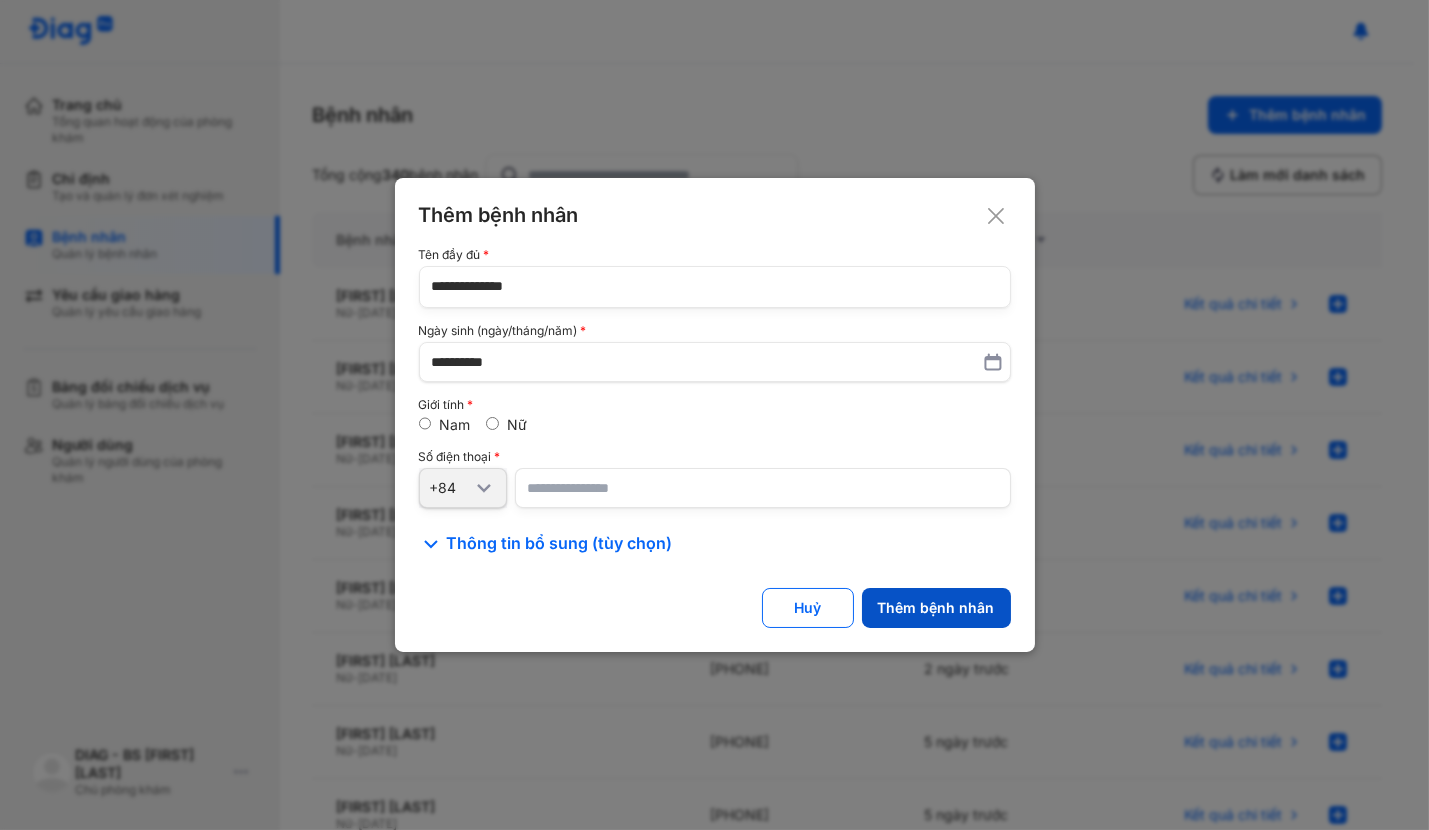 click on "Thêm bệnh nhân" 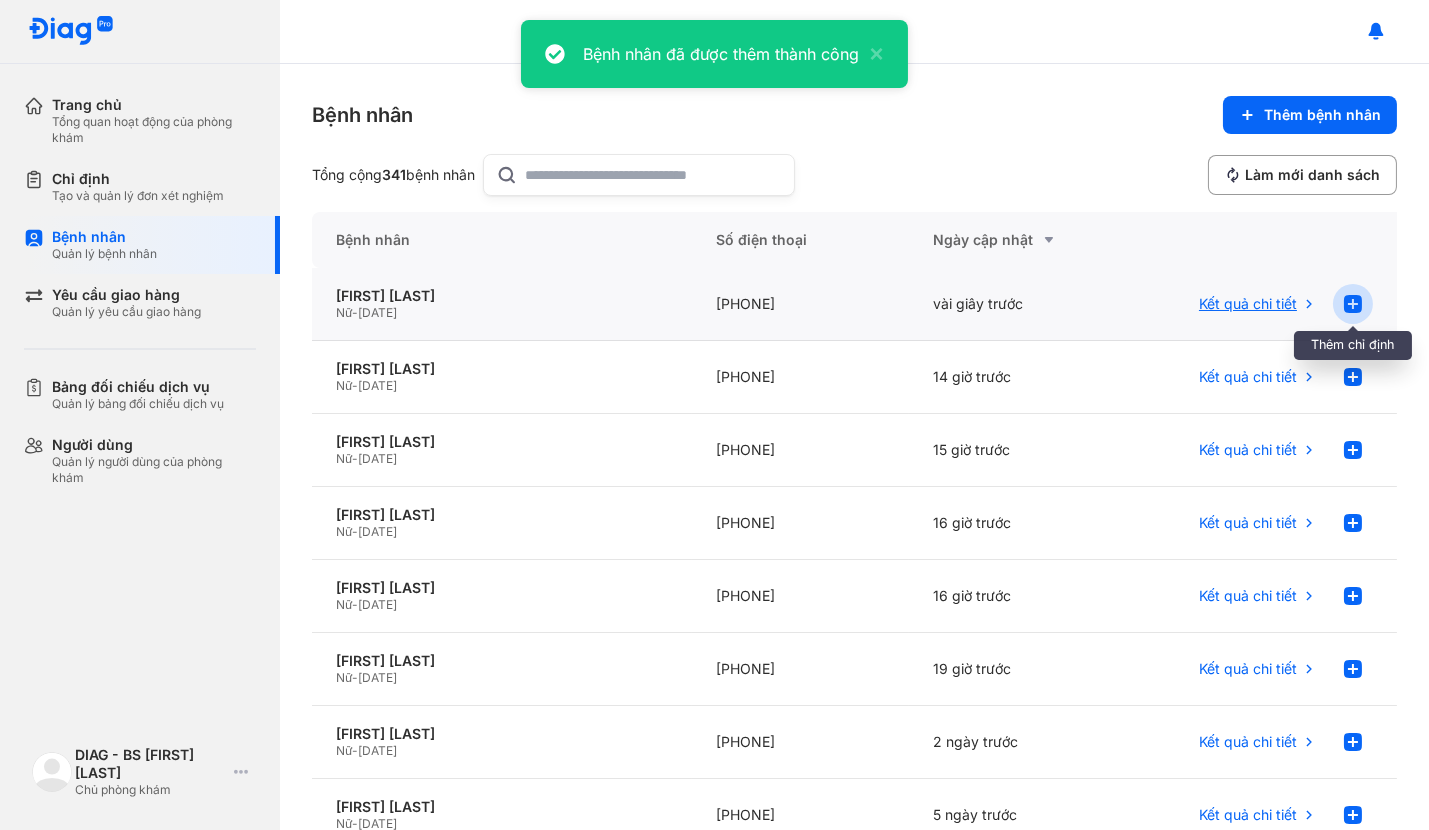 click 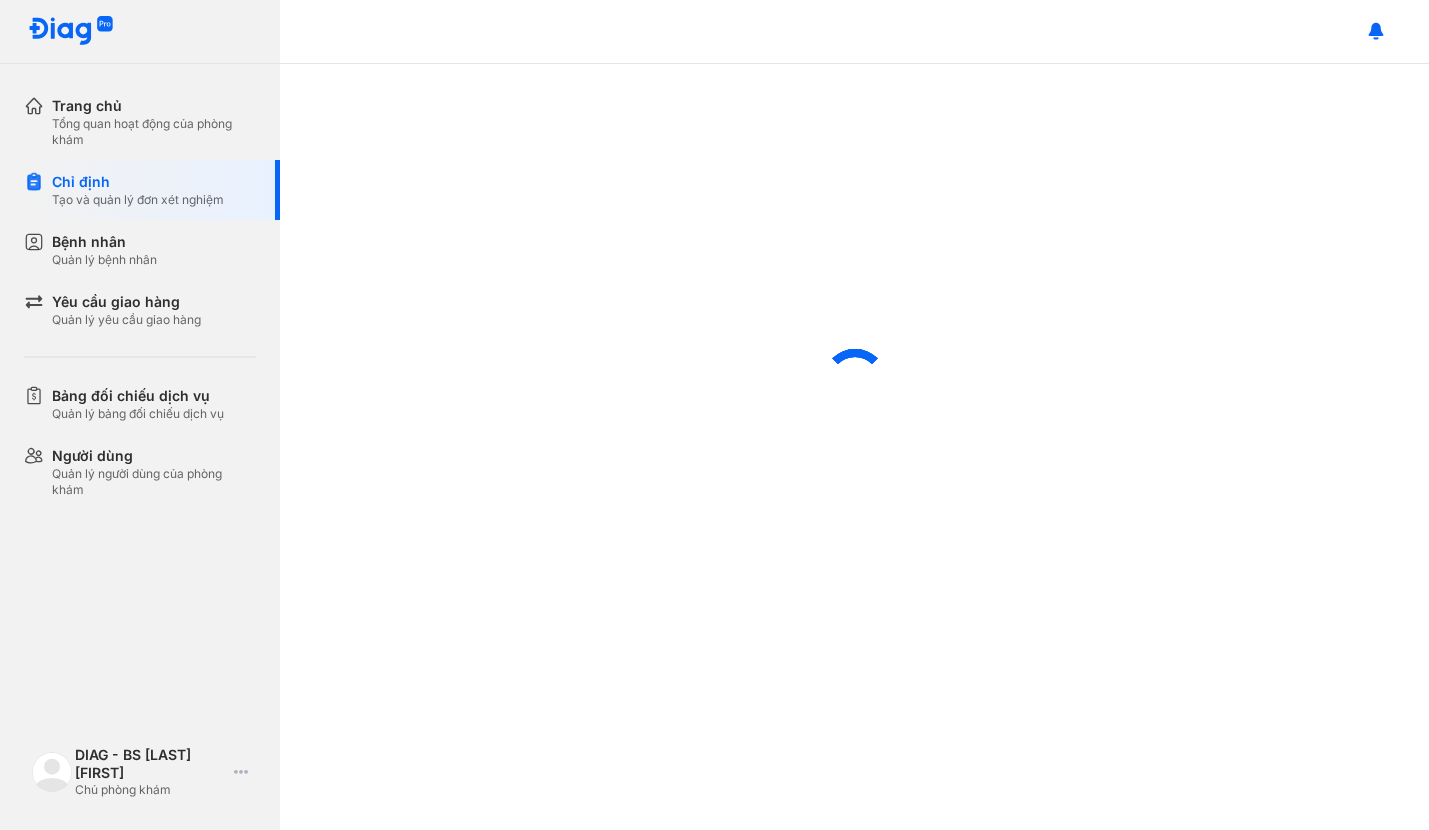 scroll, scrollTop: 0, scrollLeft: 0, axis: both 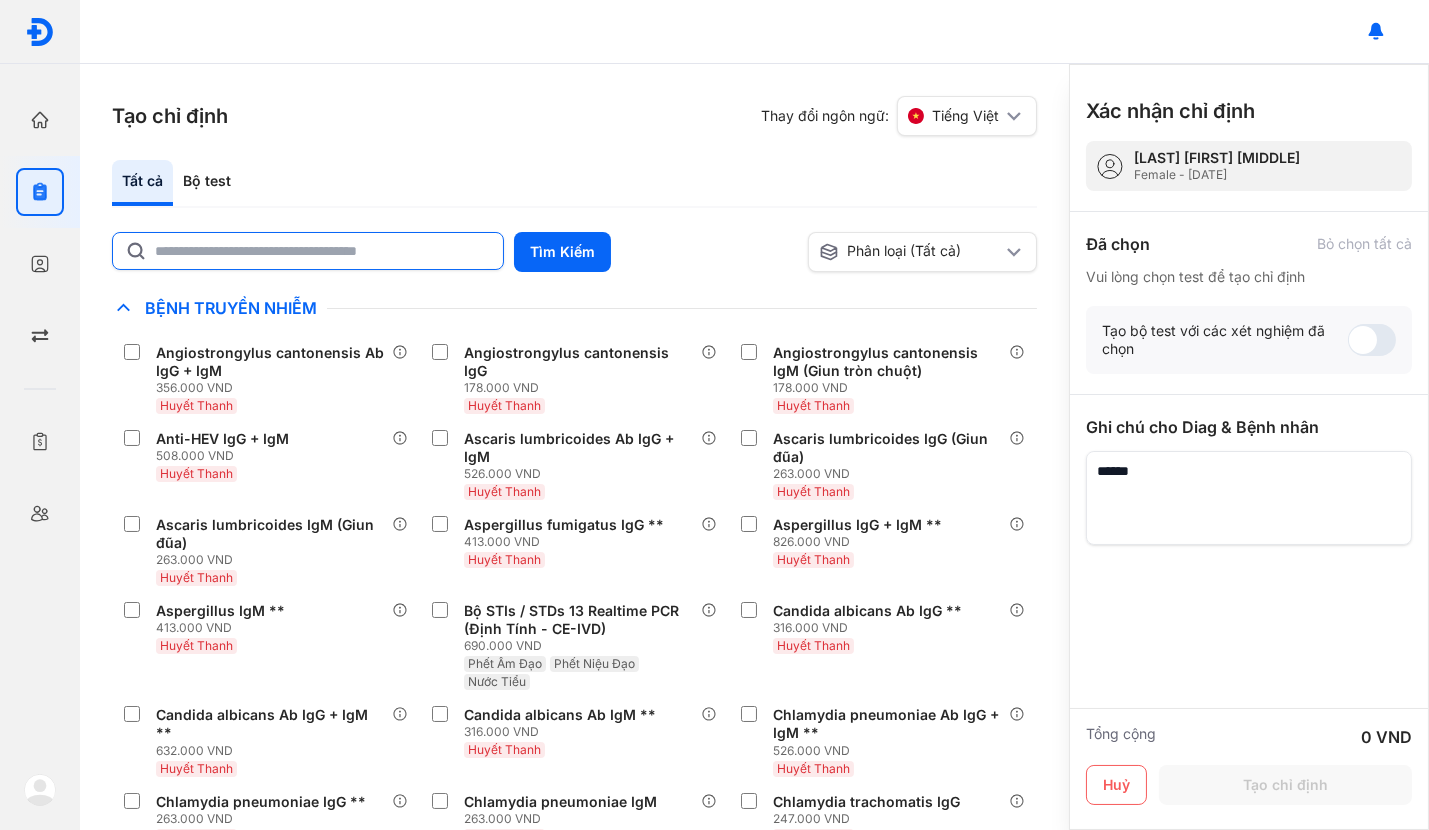 click 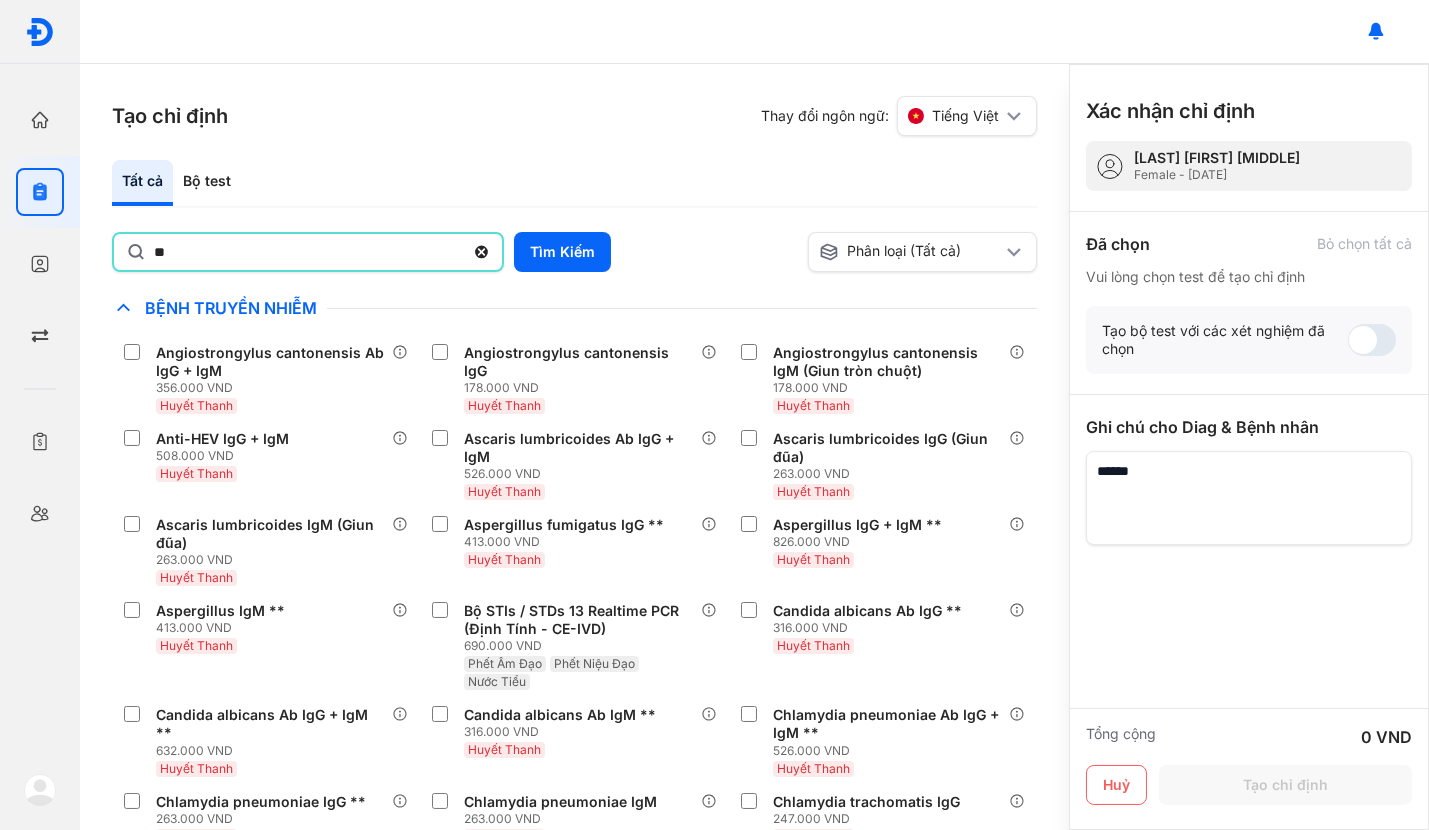 type on "***" 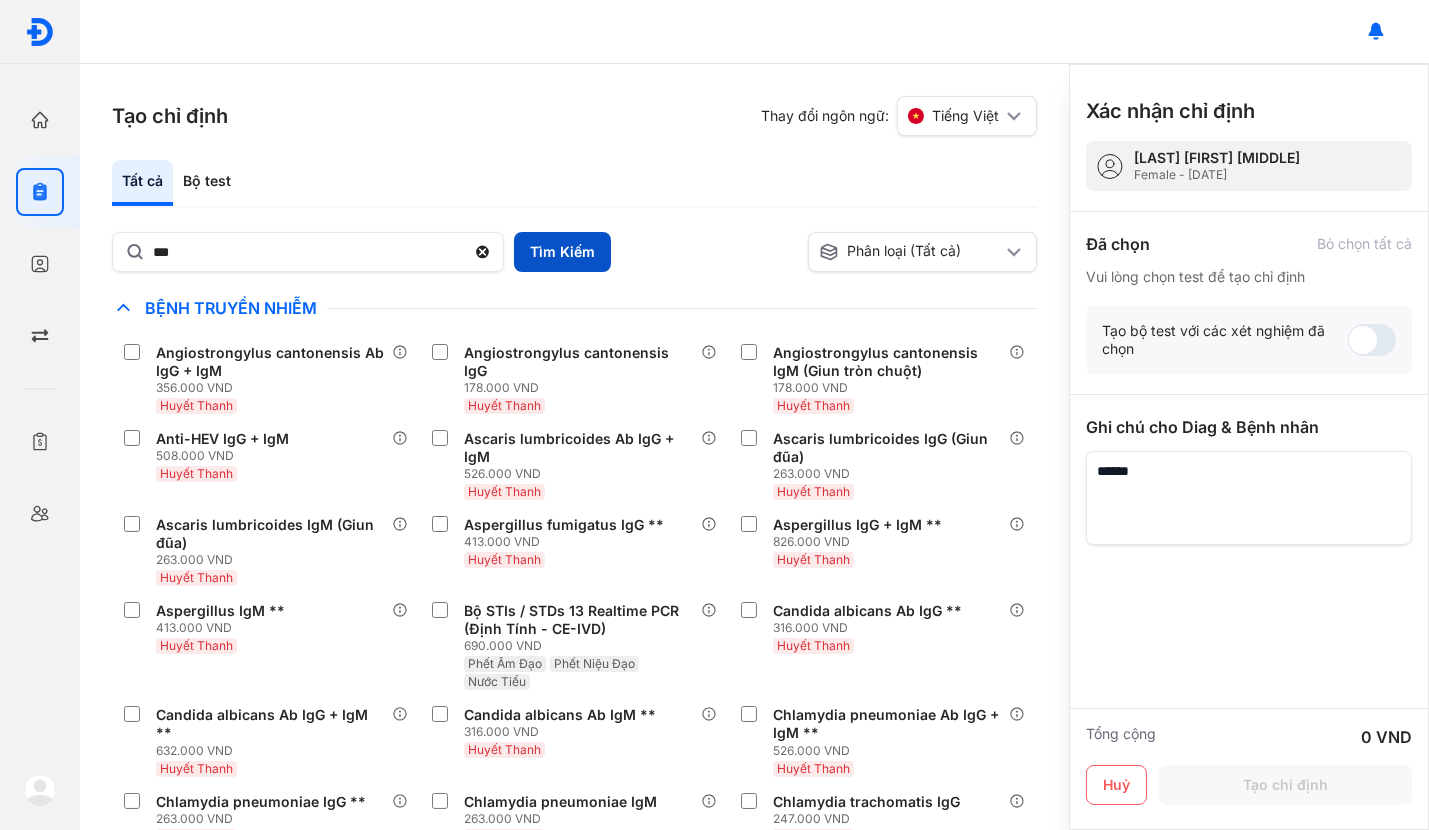 click on "Tìm Kiếm" at bounding box center [562, 252] 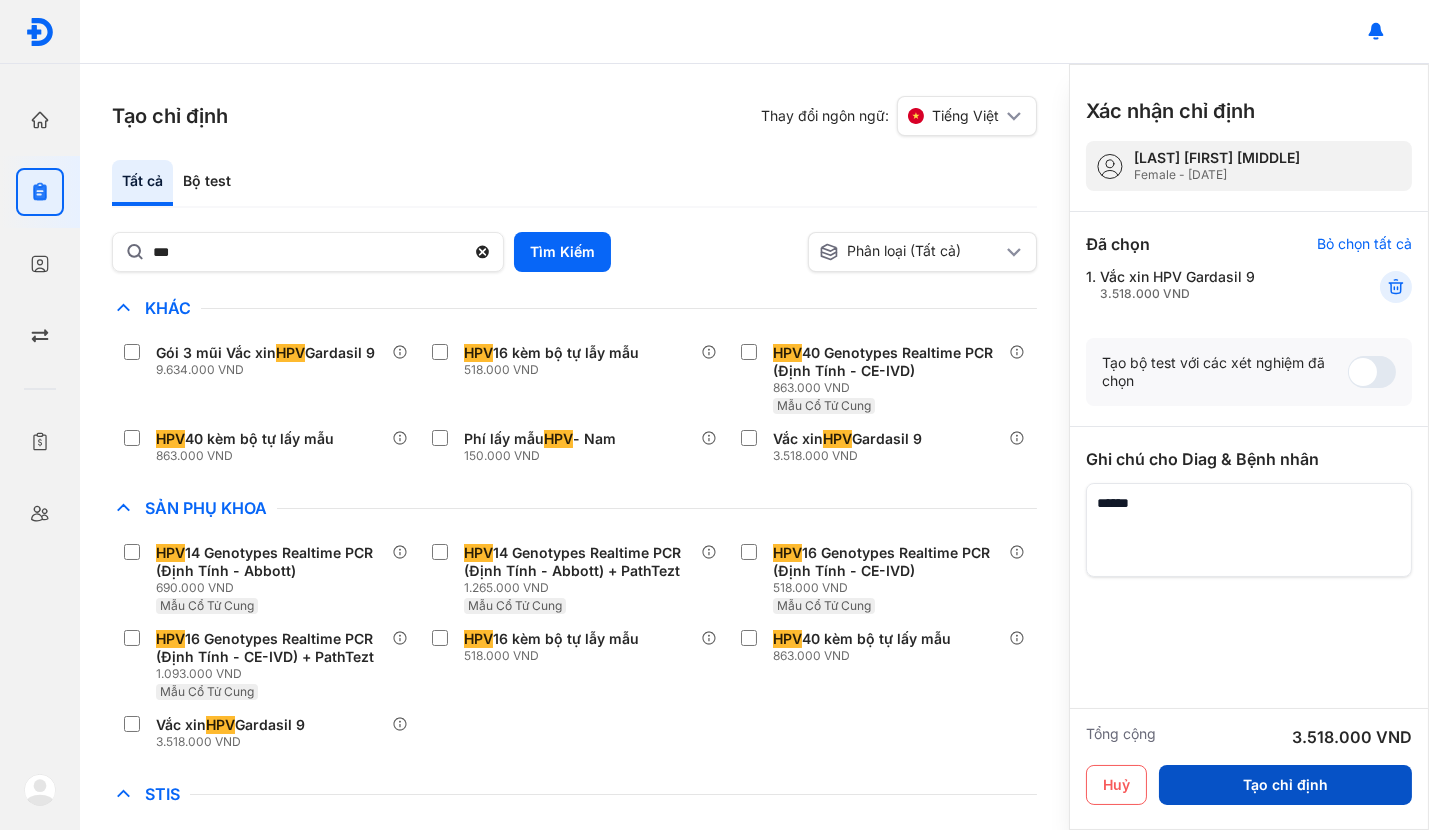 click on "Tạo chỉ định" at bounding box center (1285, 785) 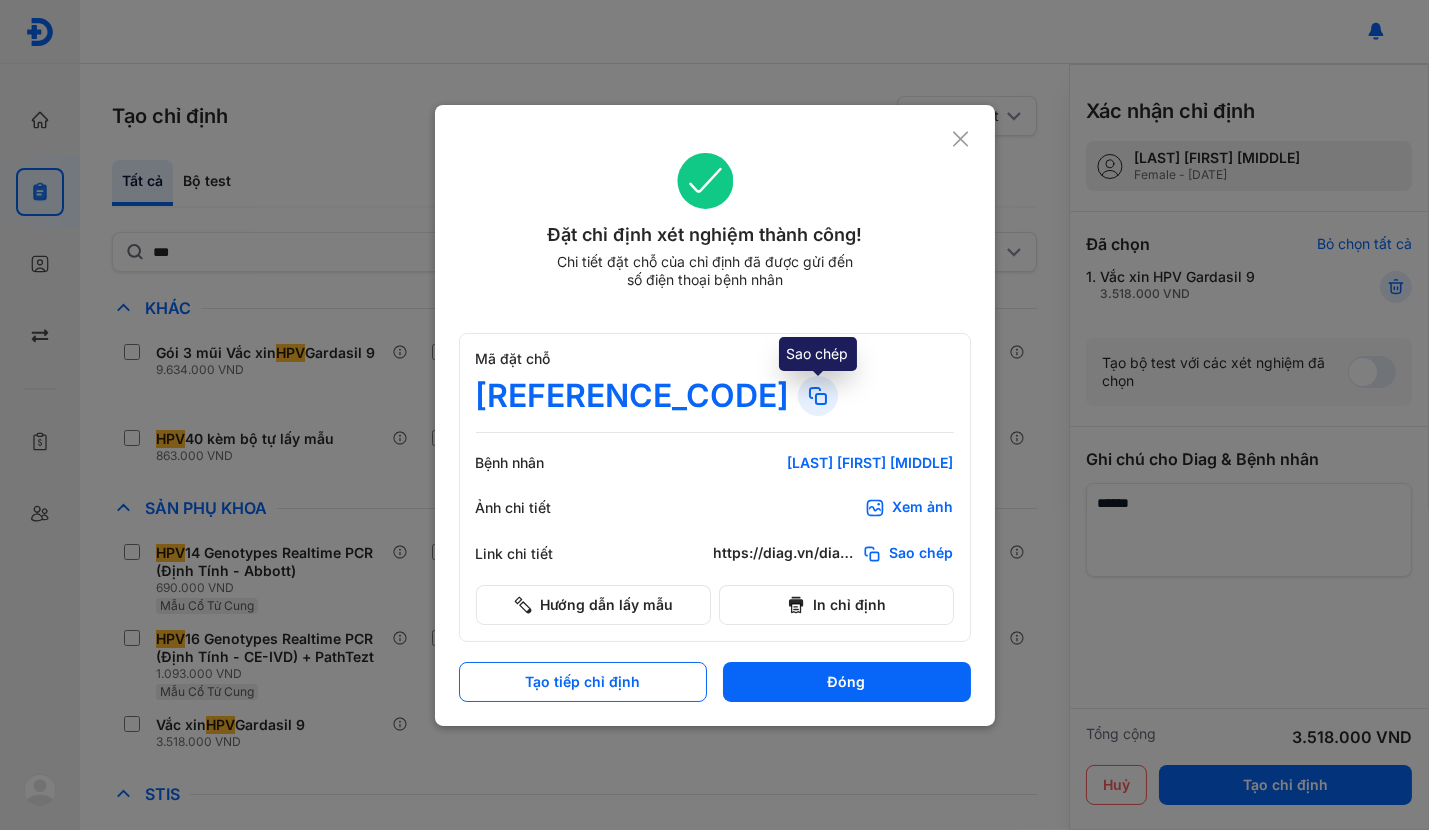 click 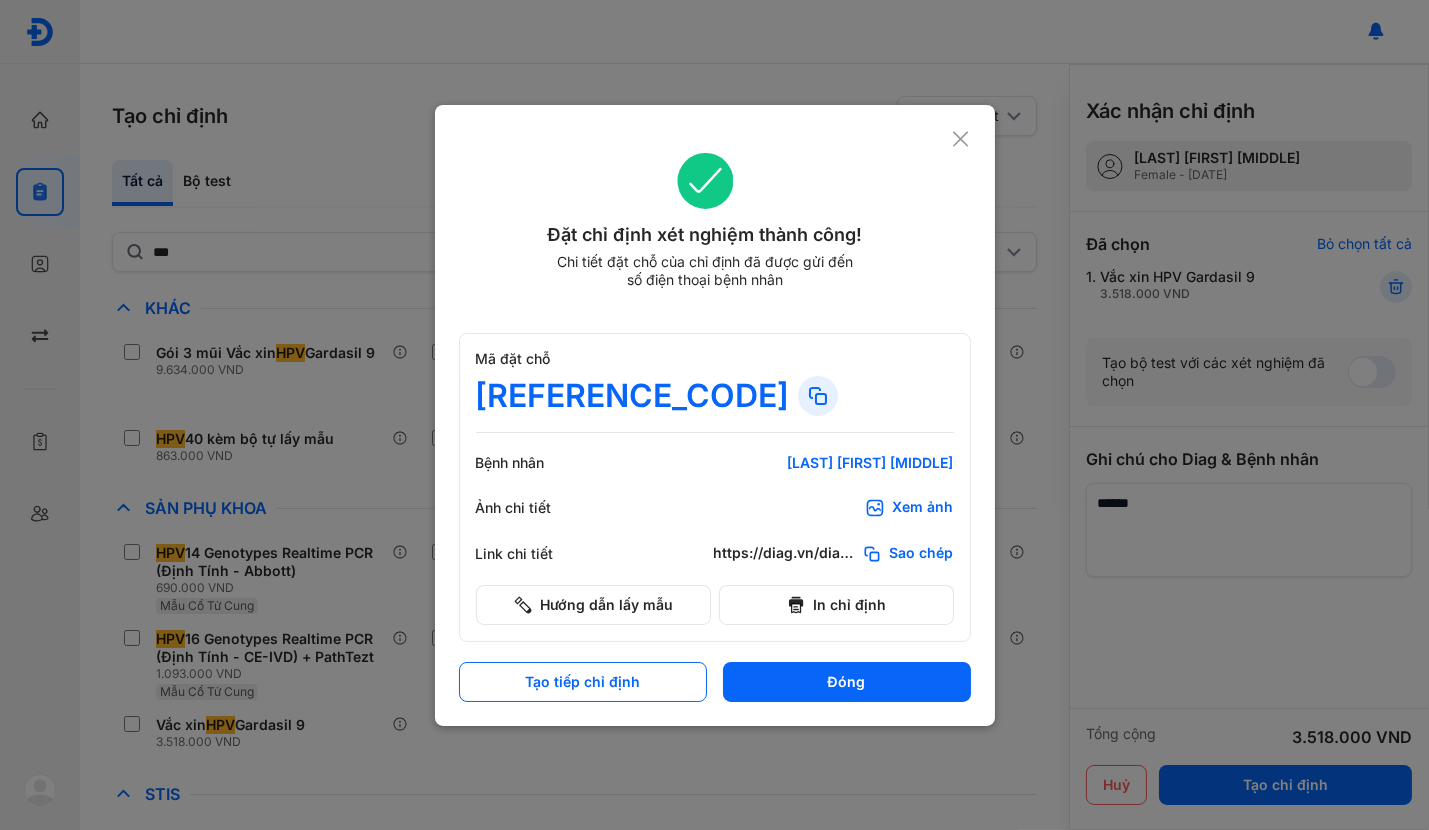click 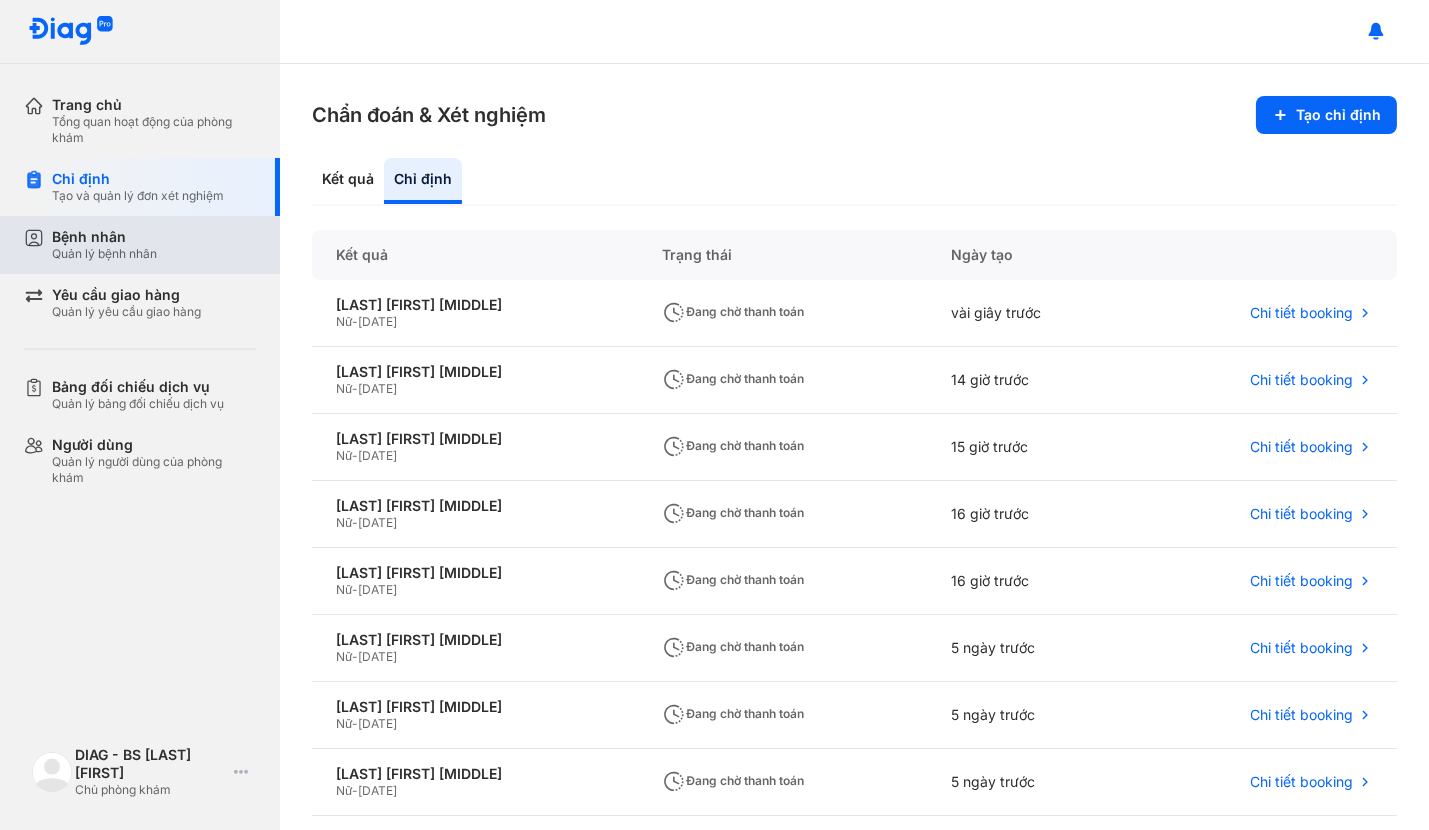 click on "Bệnh nhân Quản lý bệnh nhân" at bounding box center (154, 245) 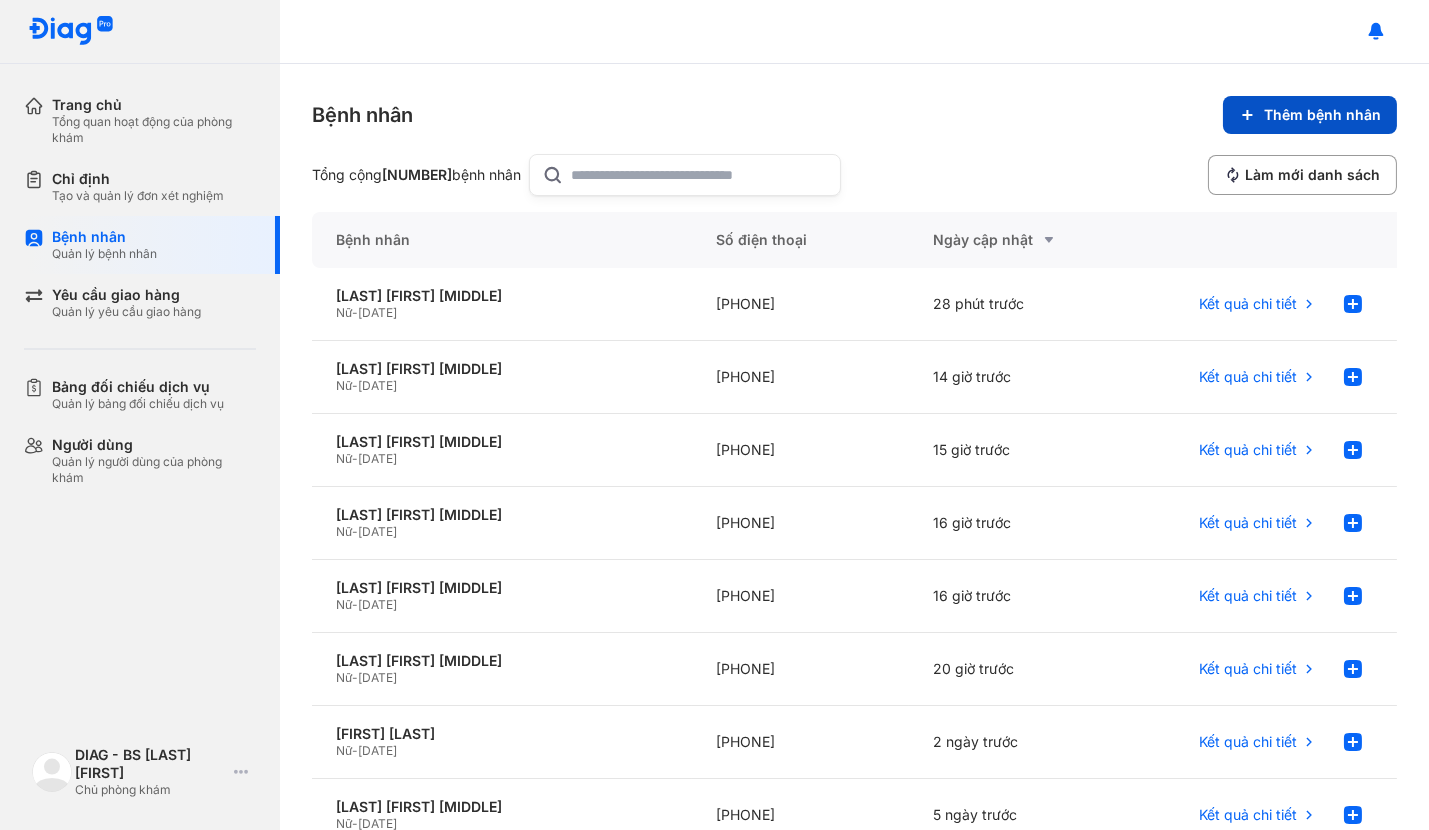 click on "Thêm bệnh nhân" 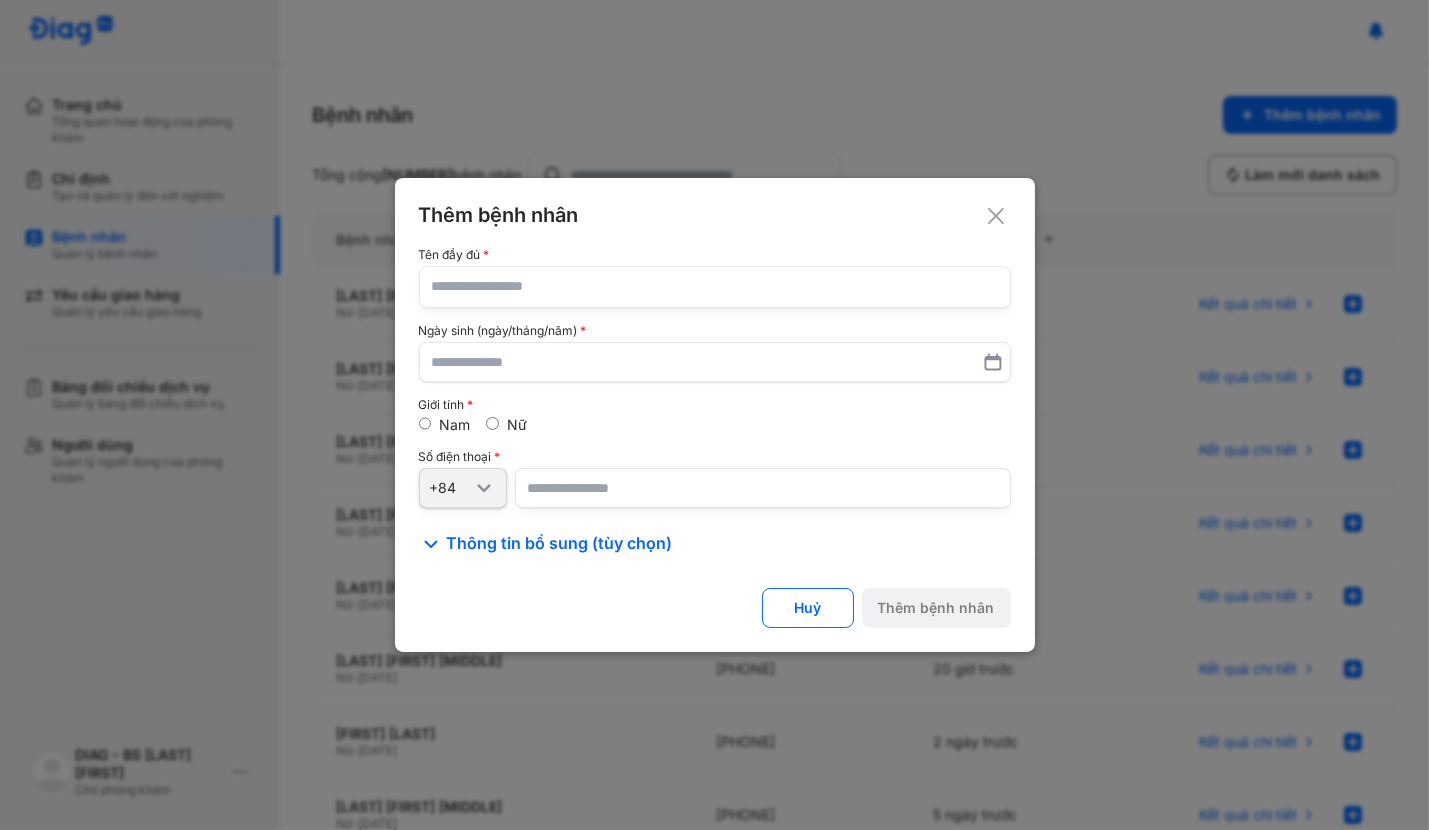 click 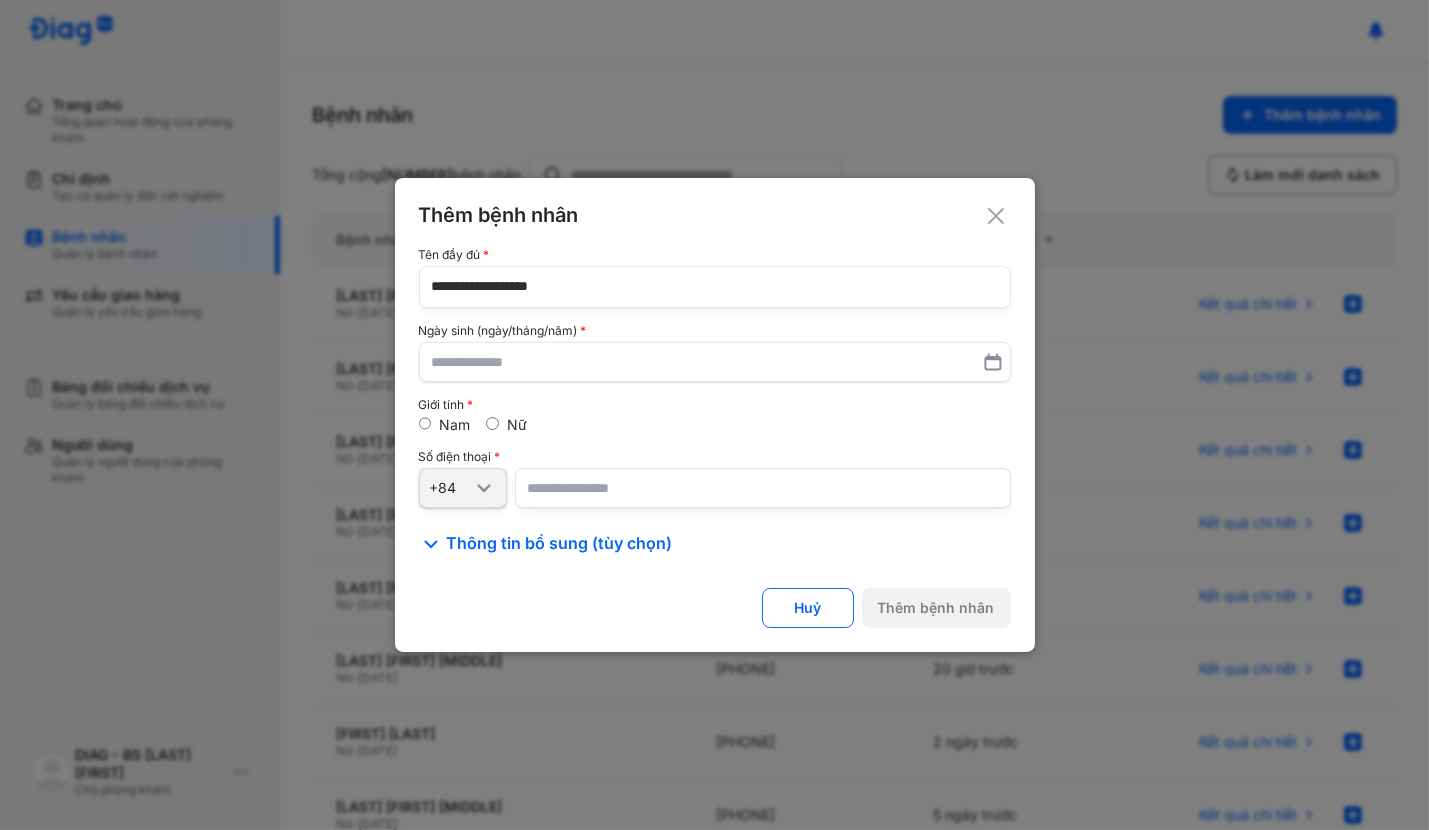 type on "**********" 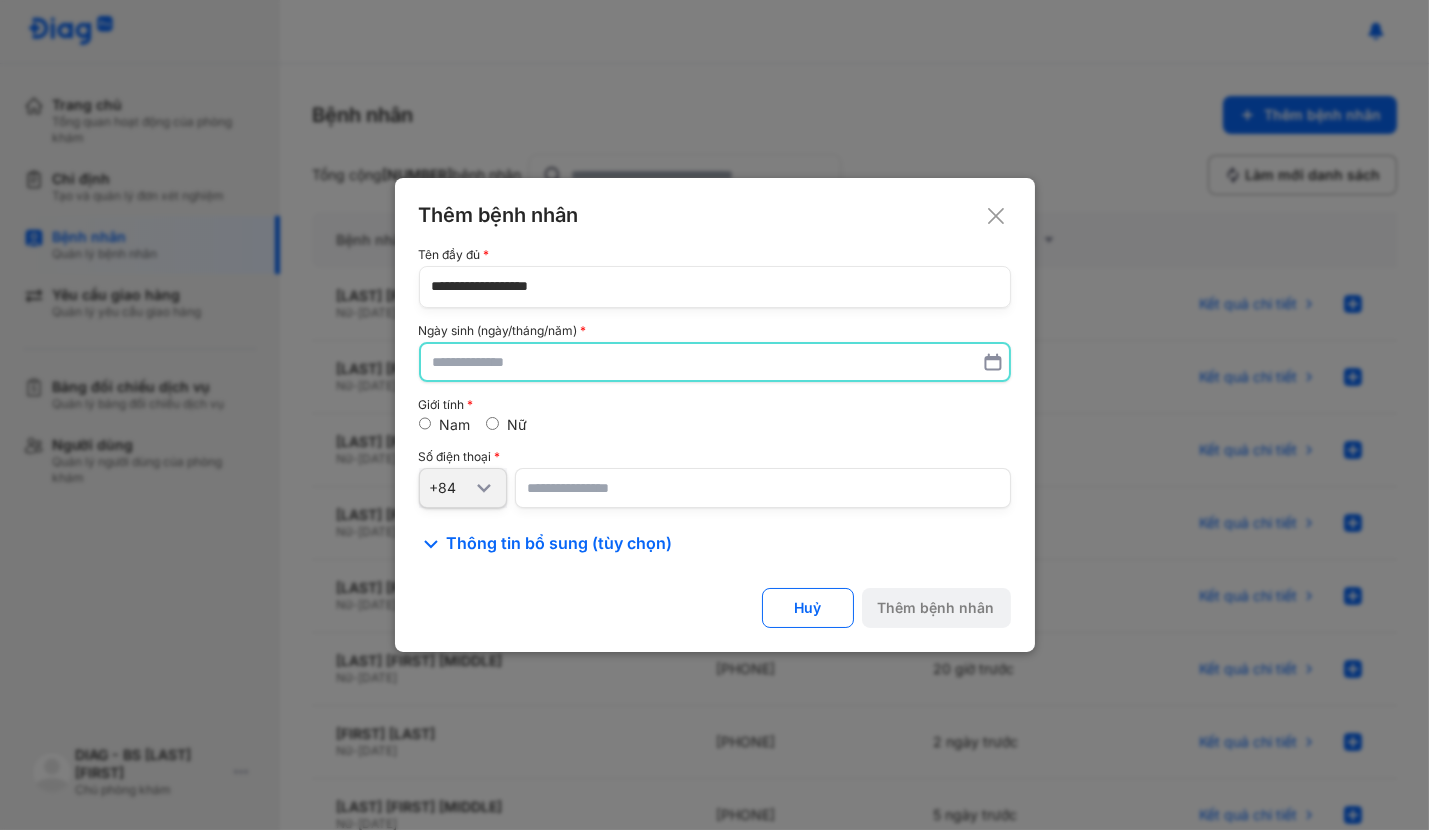 click at bounding box center (715, 362) 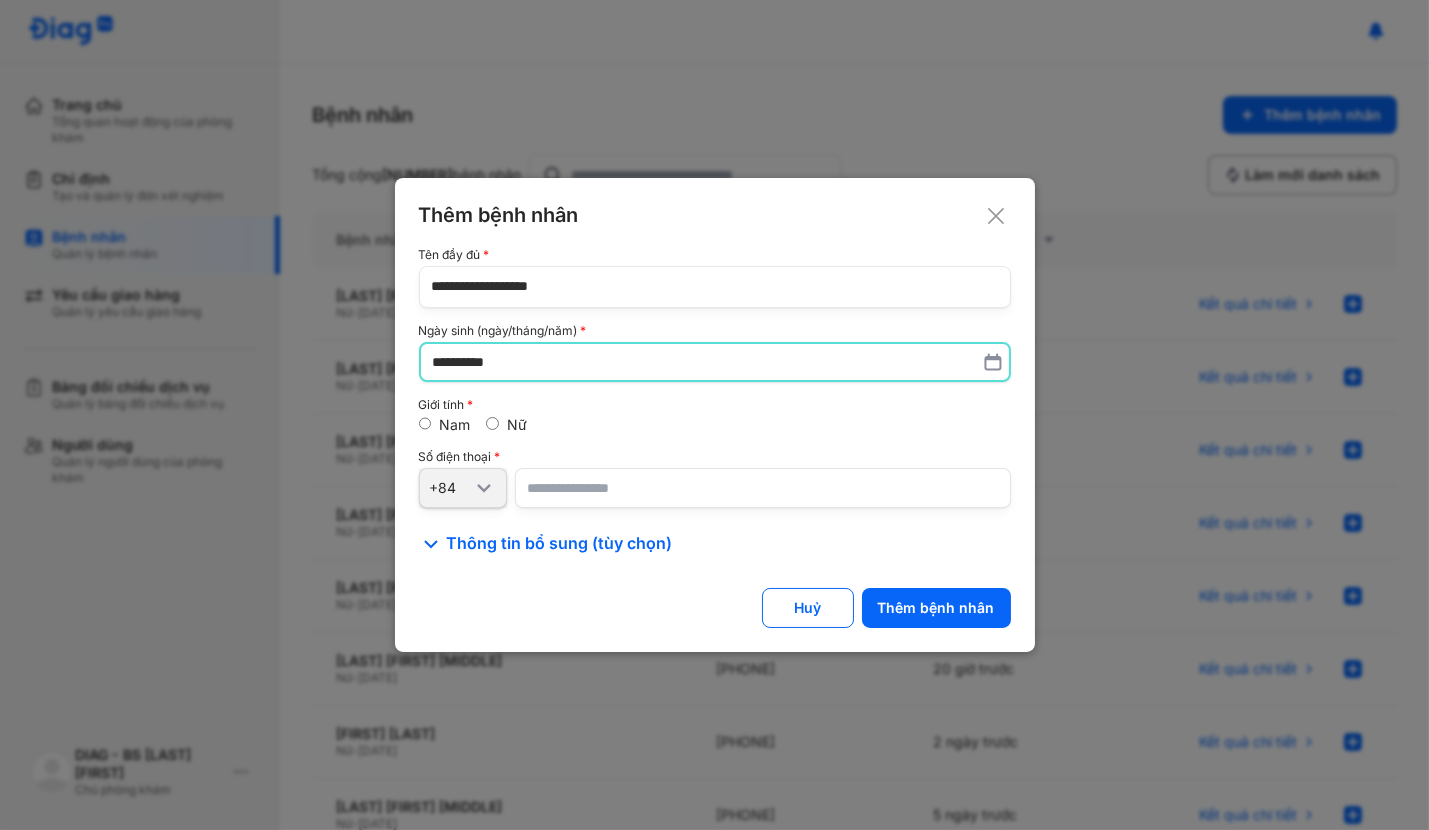 type on "**********" 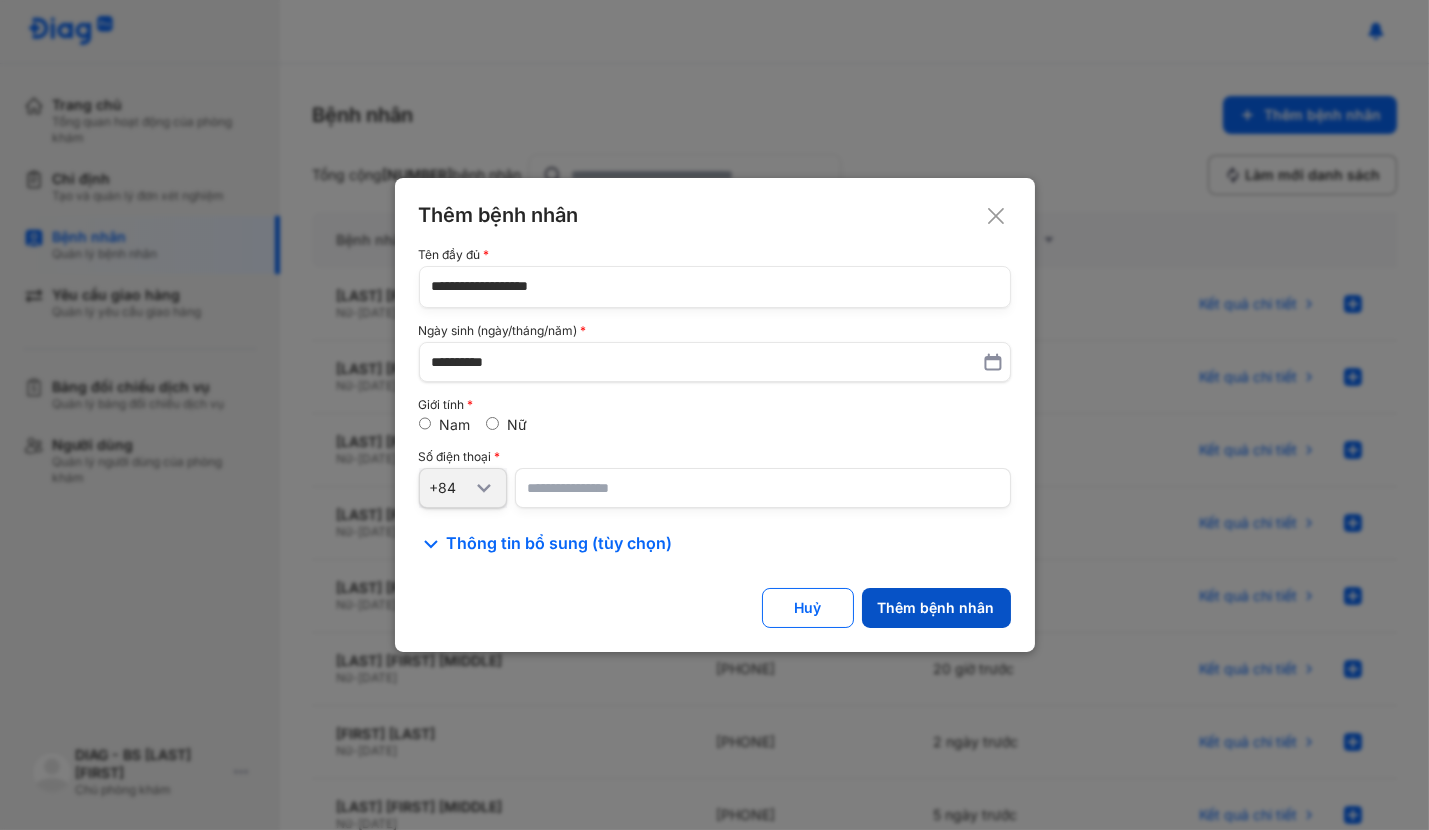 click on "Thêm bệnh nhân" at bounding box center (936, 608) 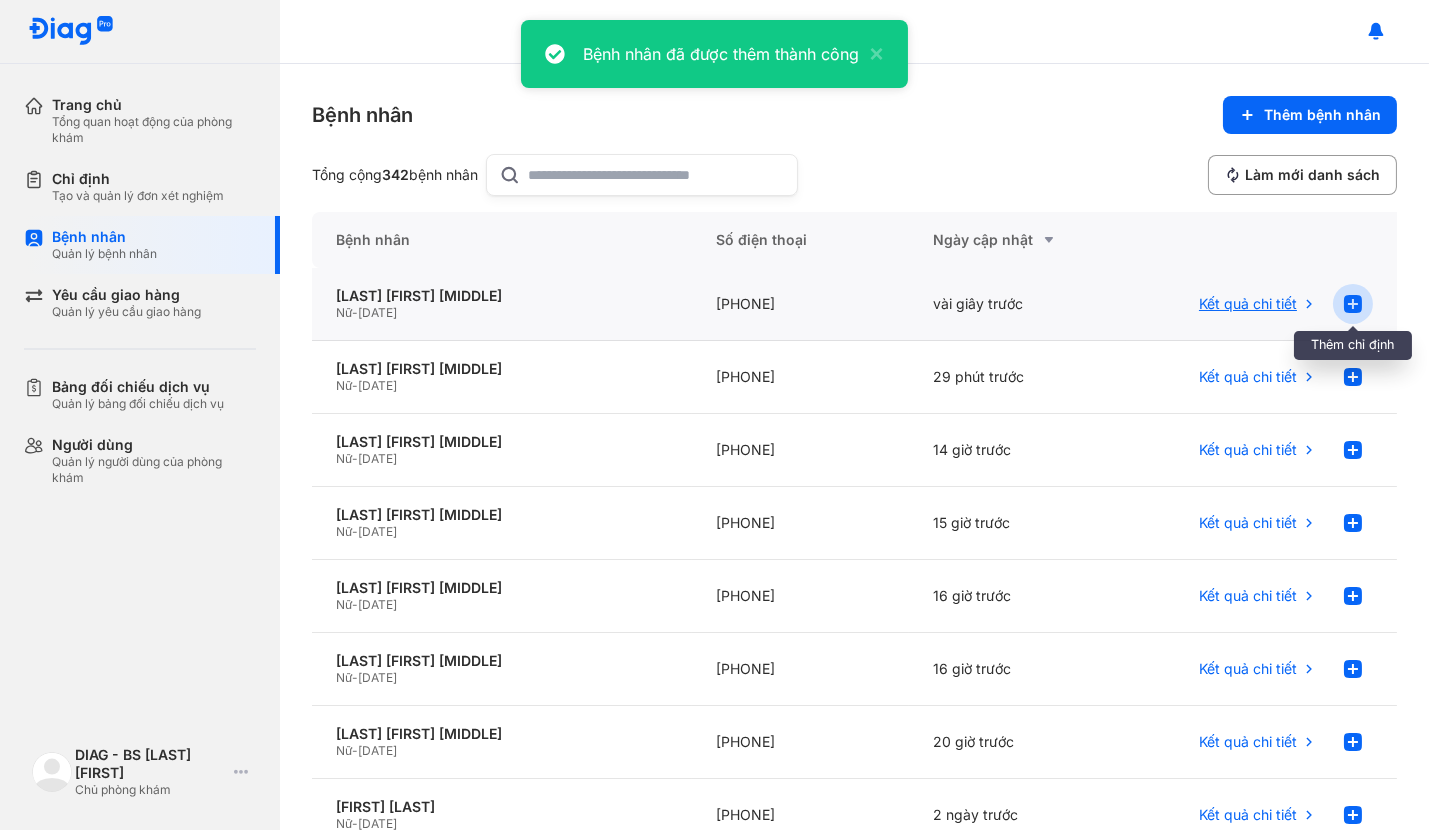 click 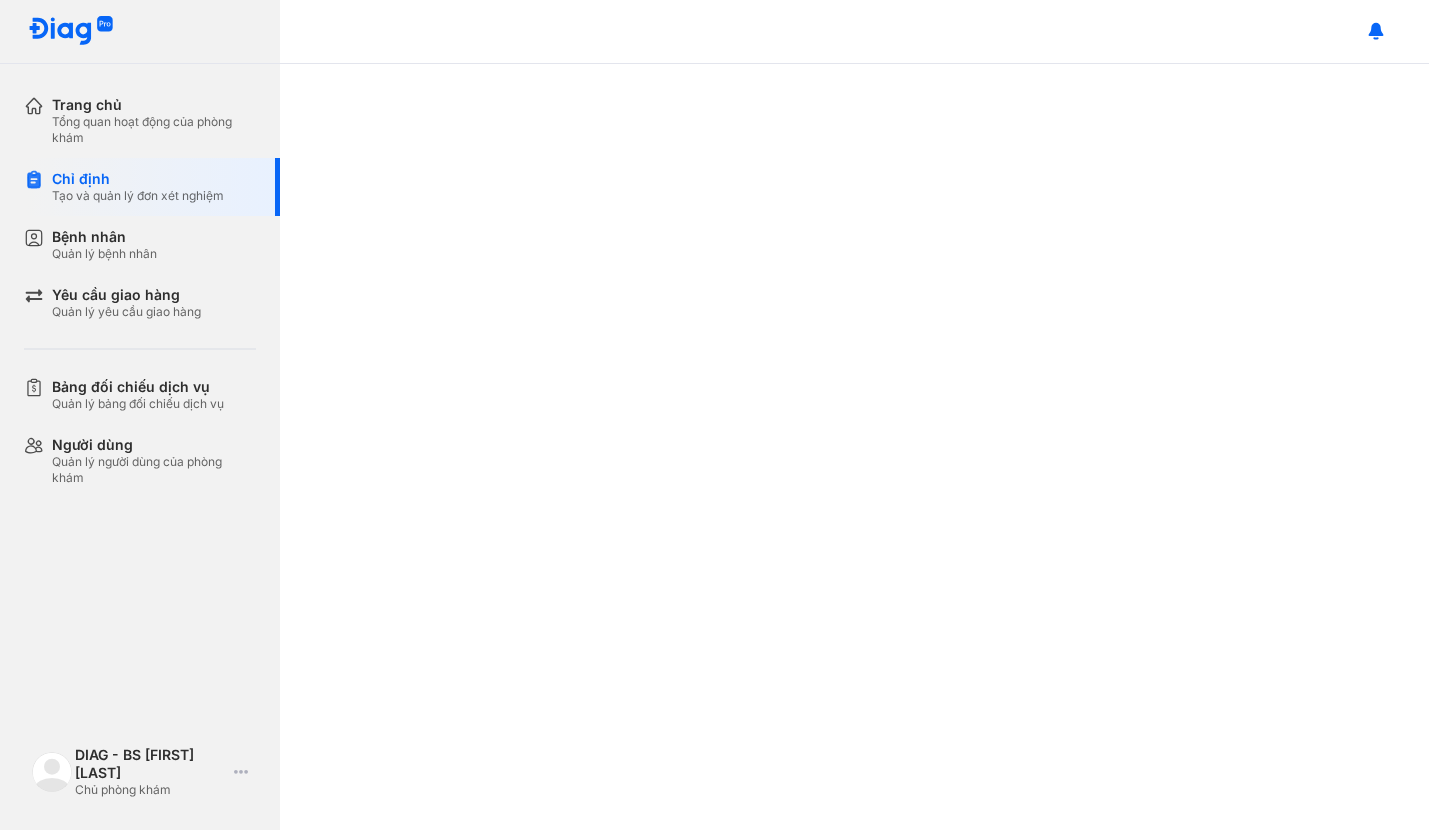 scroll, scrollTop: 0, scrollLeft: 0, axis: both 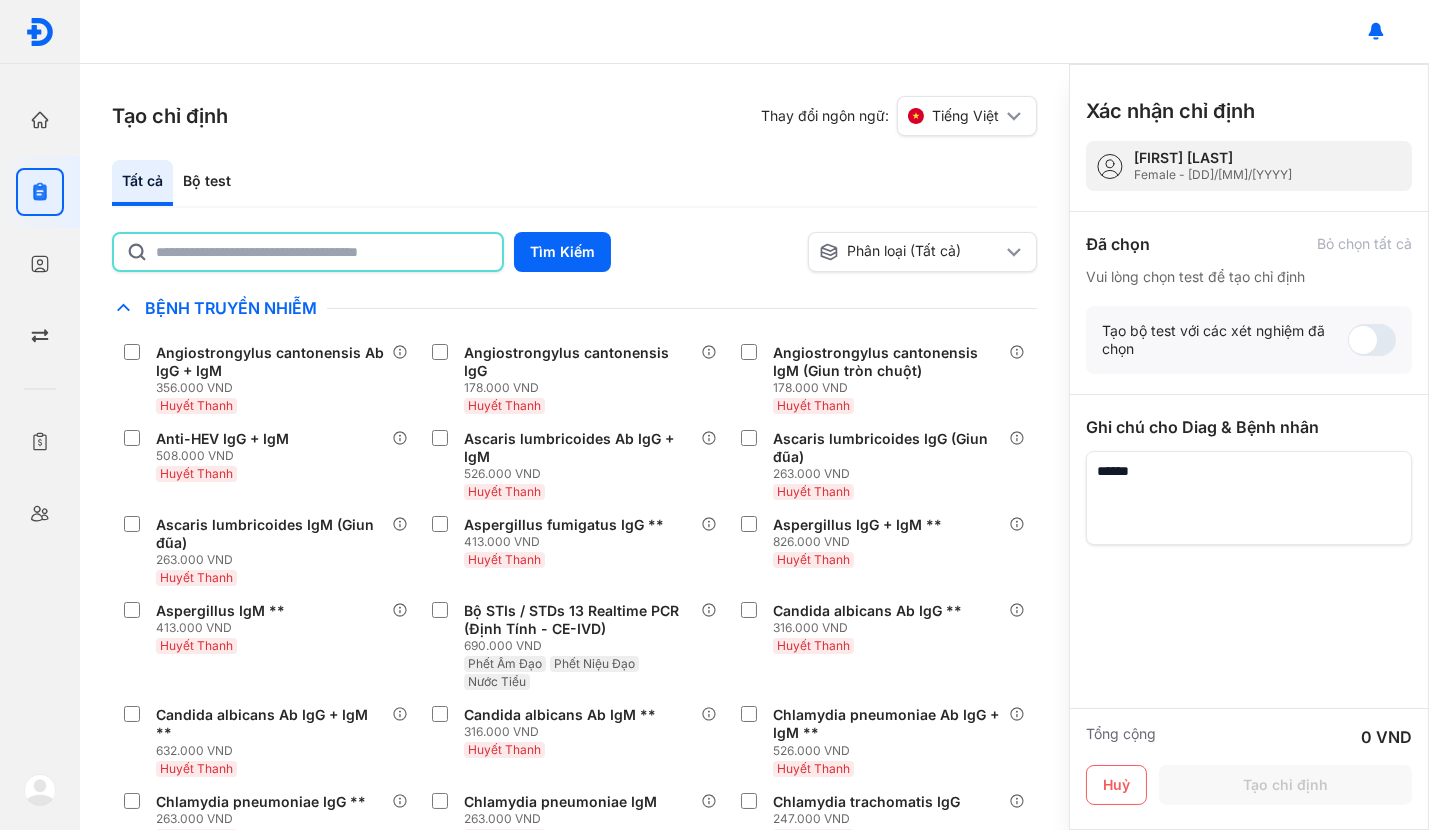 click 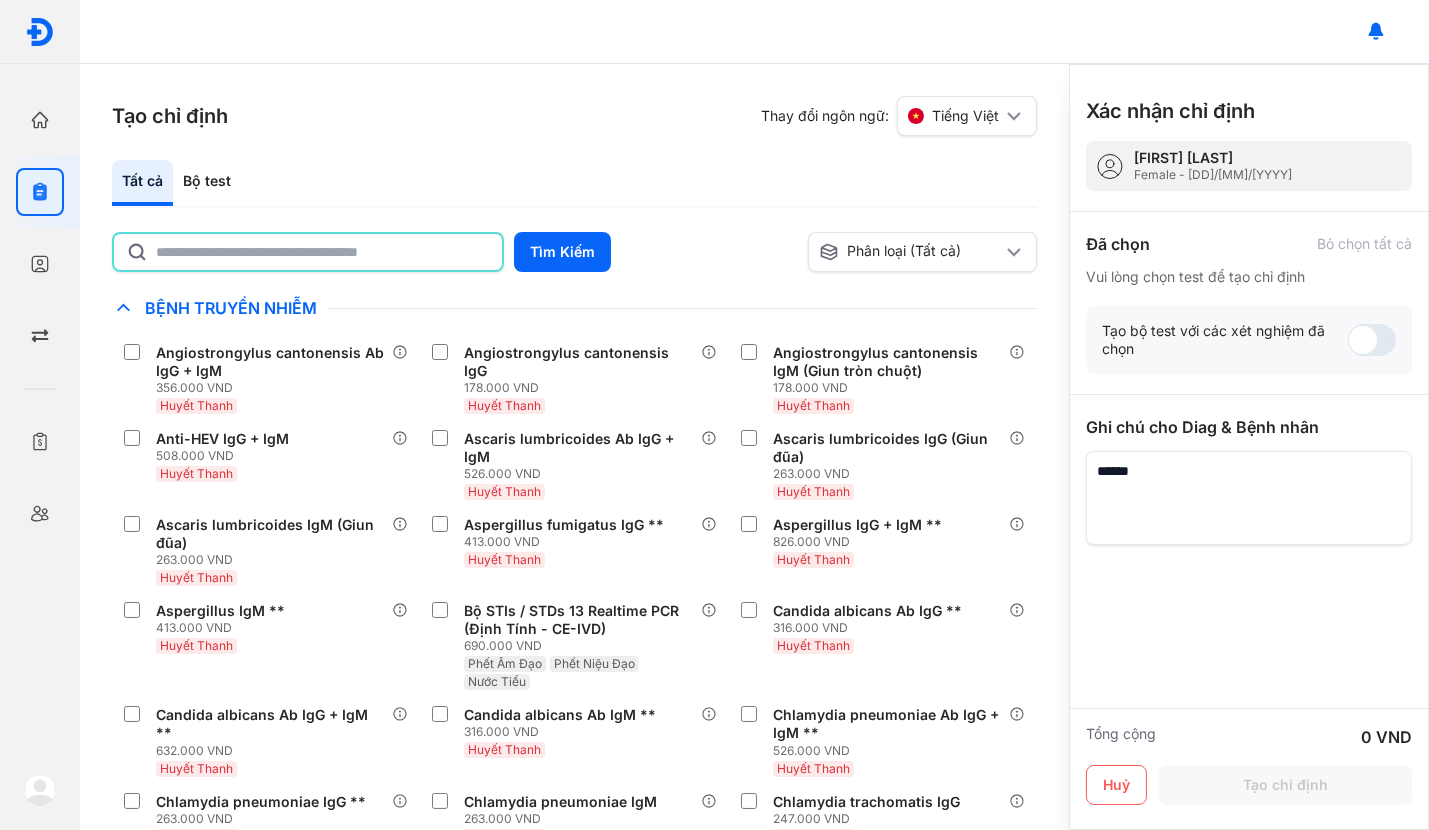 type on "********" 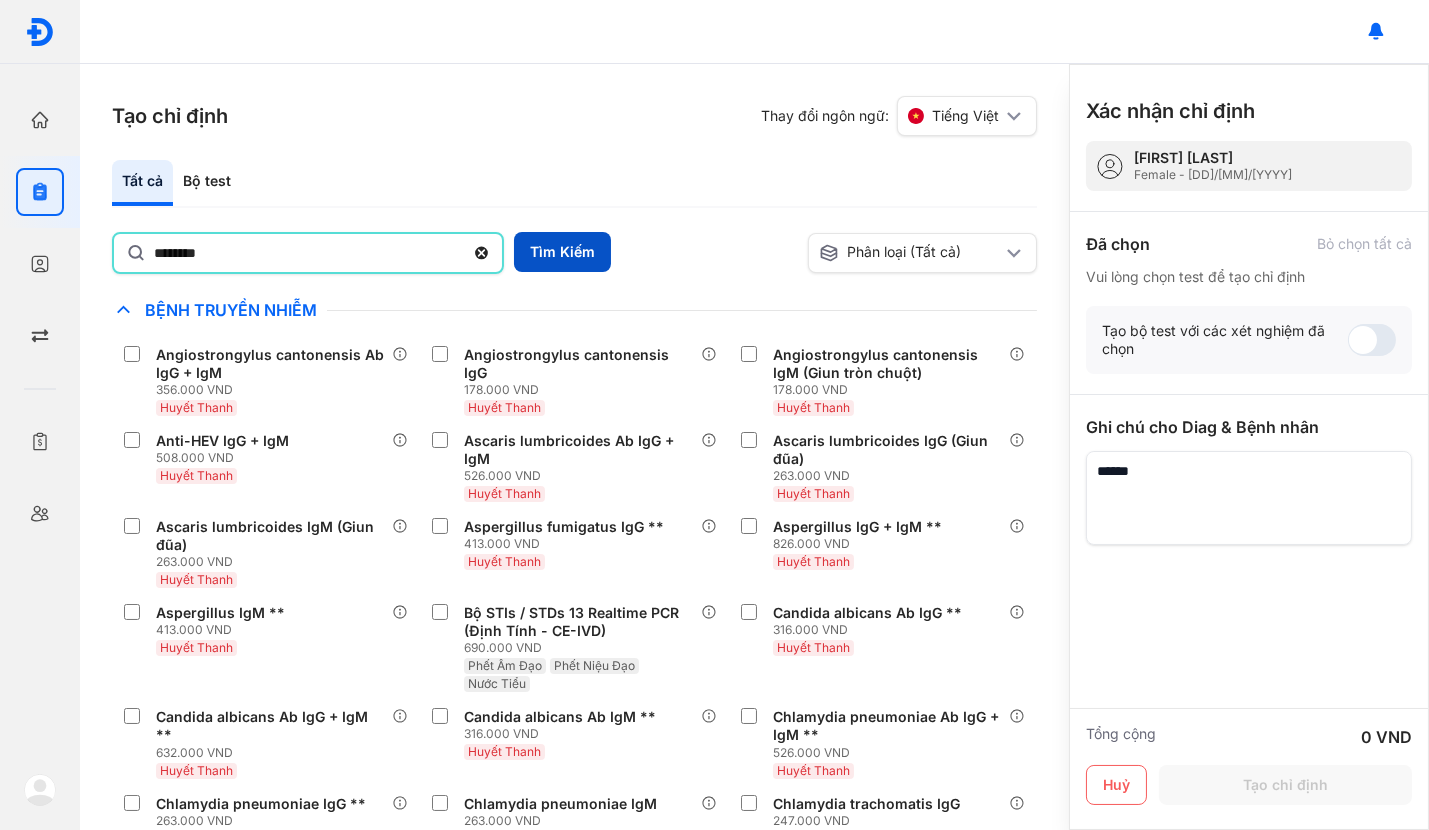 click on "Tìm Kiếm" at bounding box center [562, 252] 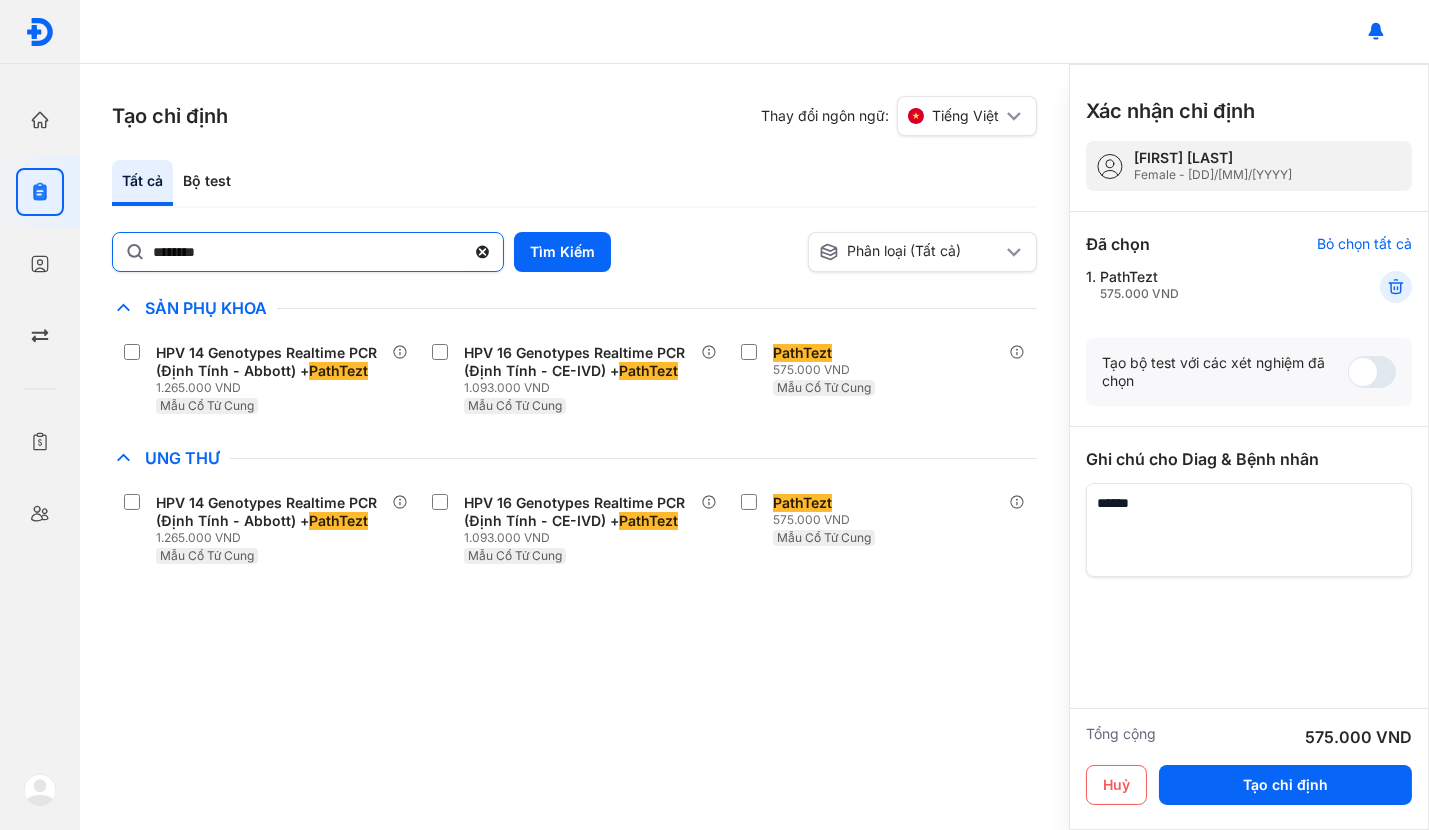 click 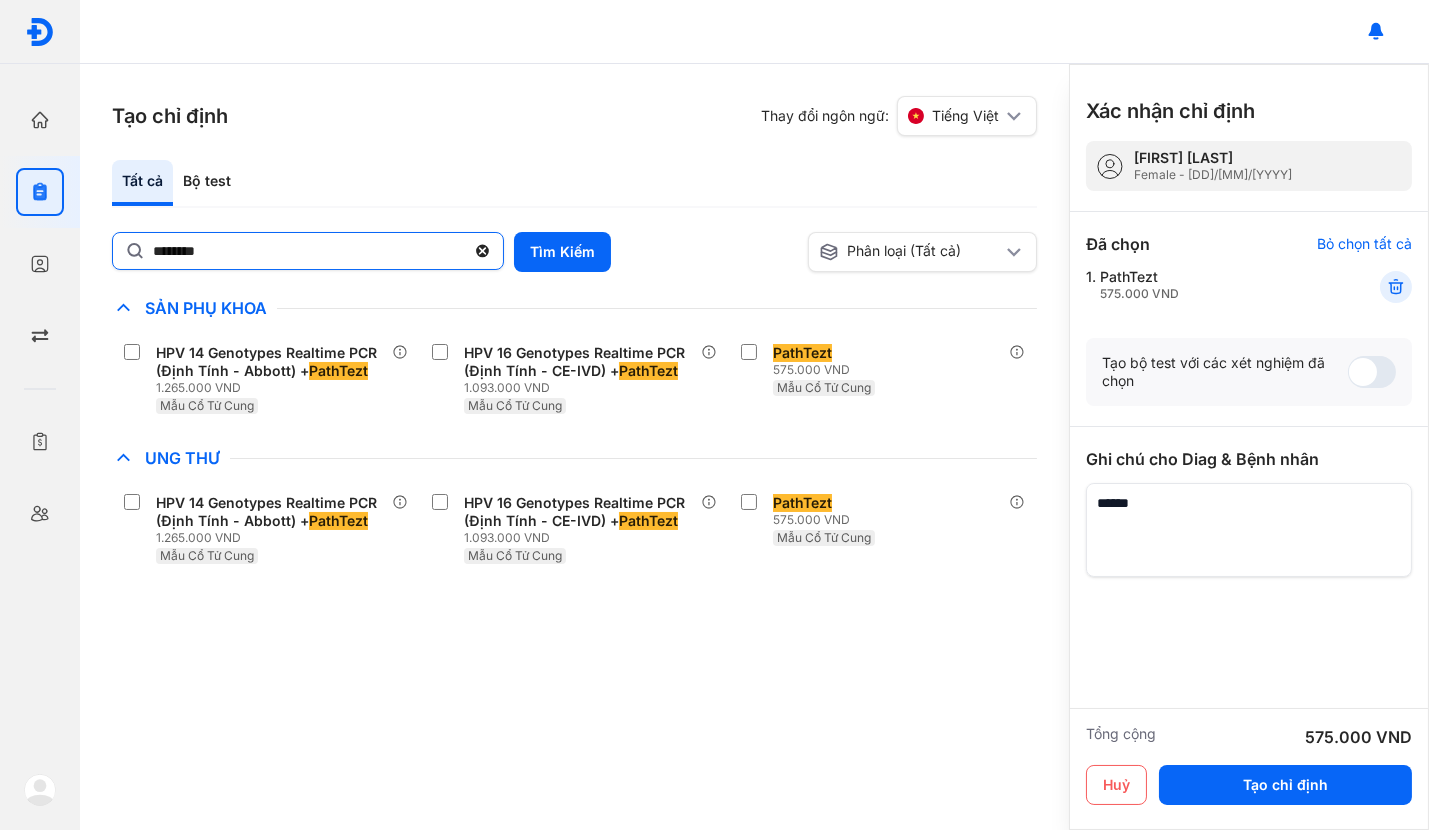 click on "********" 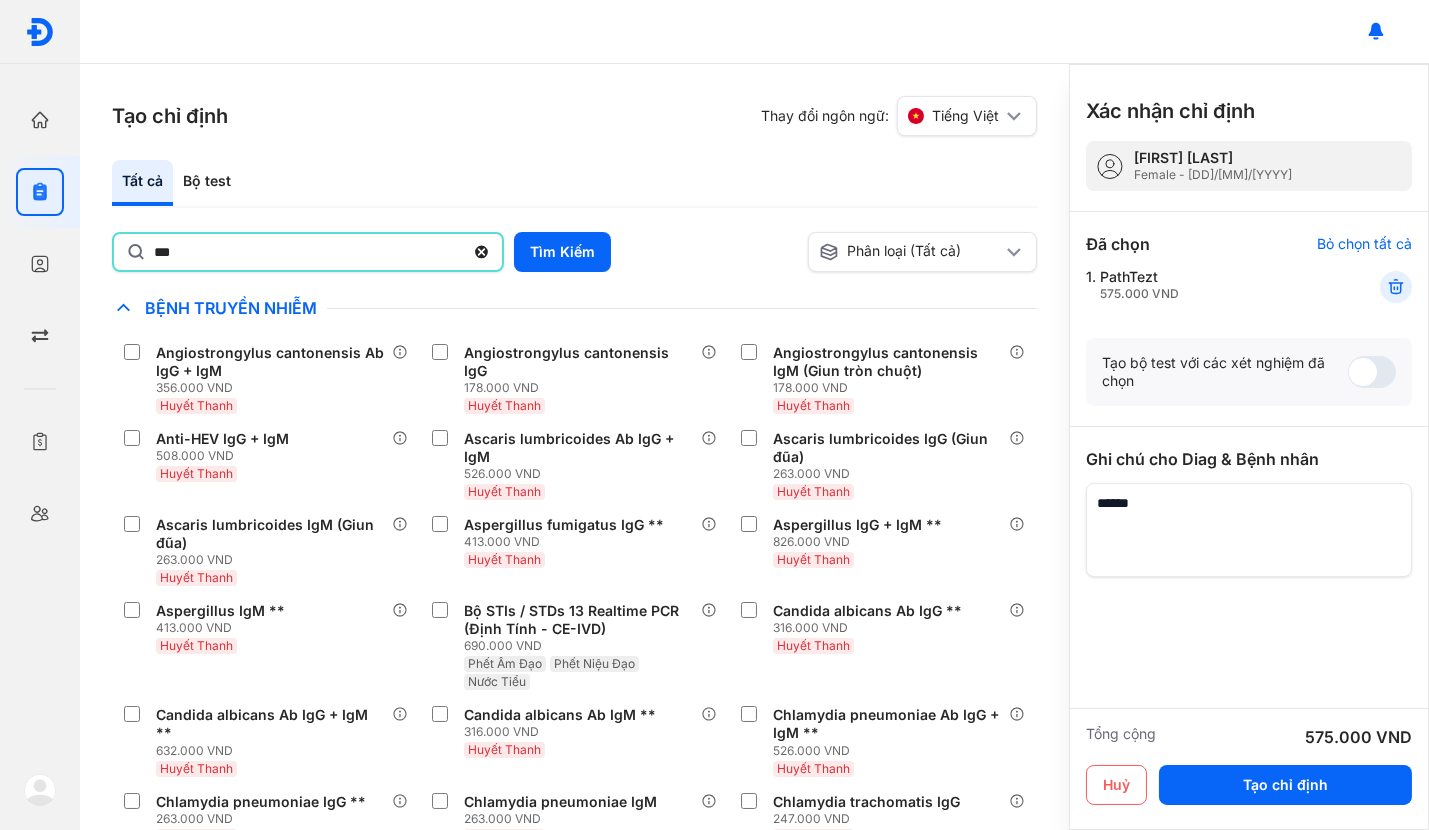 type on "***" 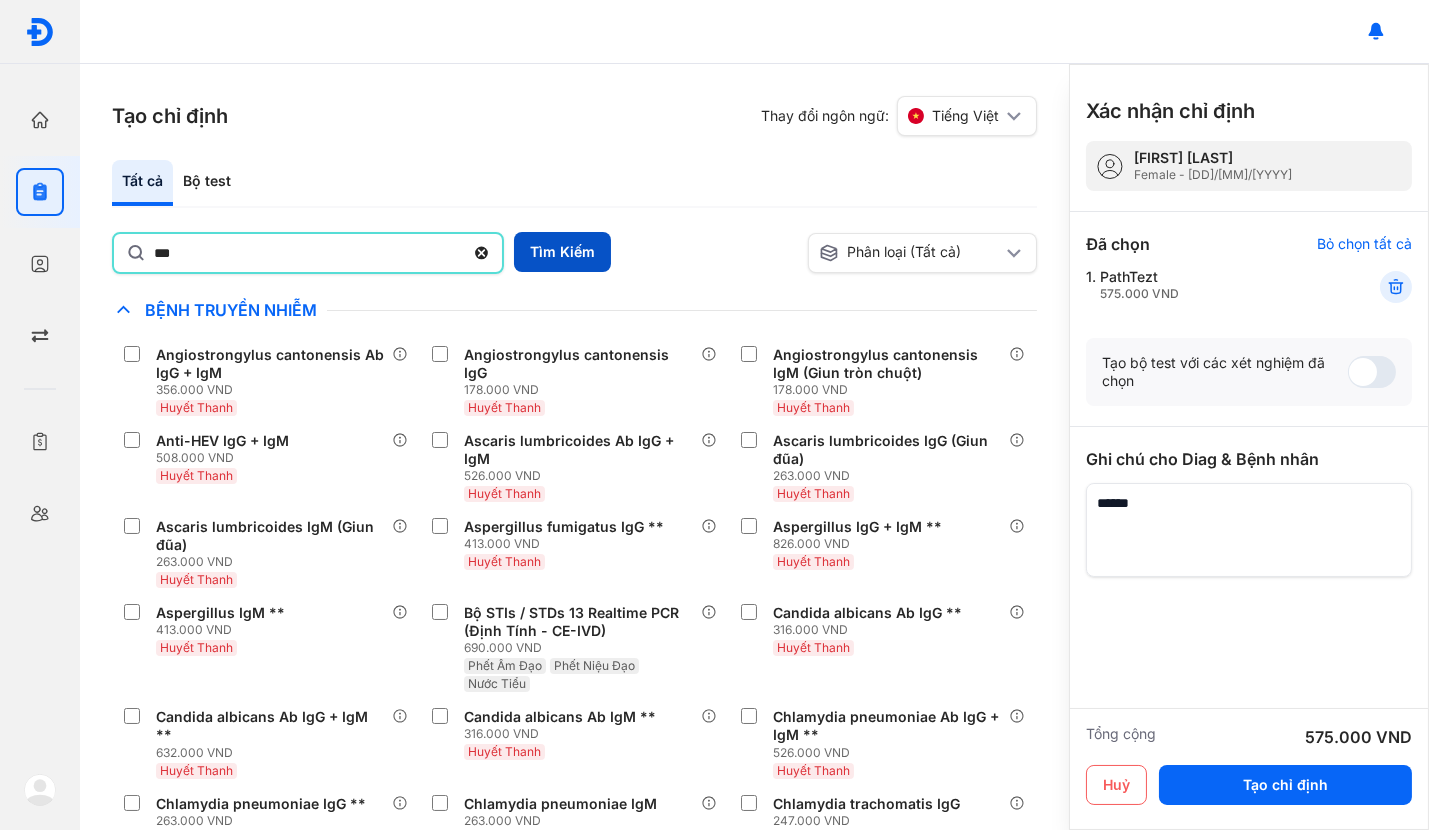 click on "Tìm Kiếm" at bounding box center (562, 252) 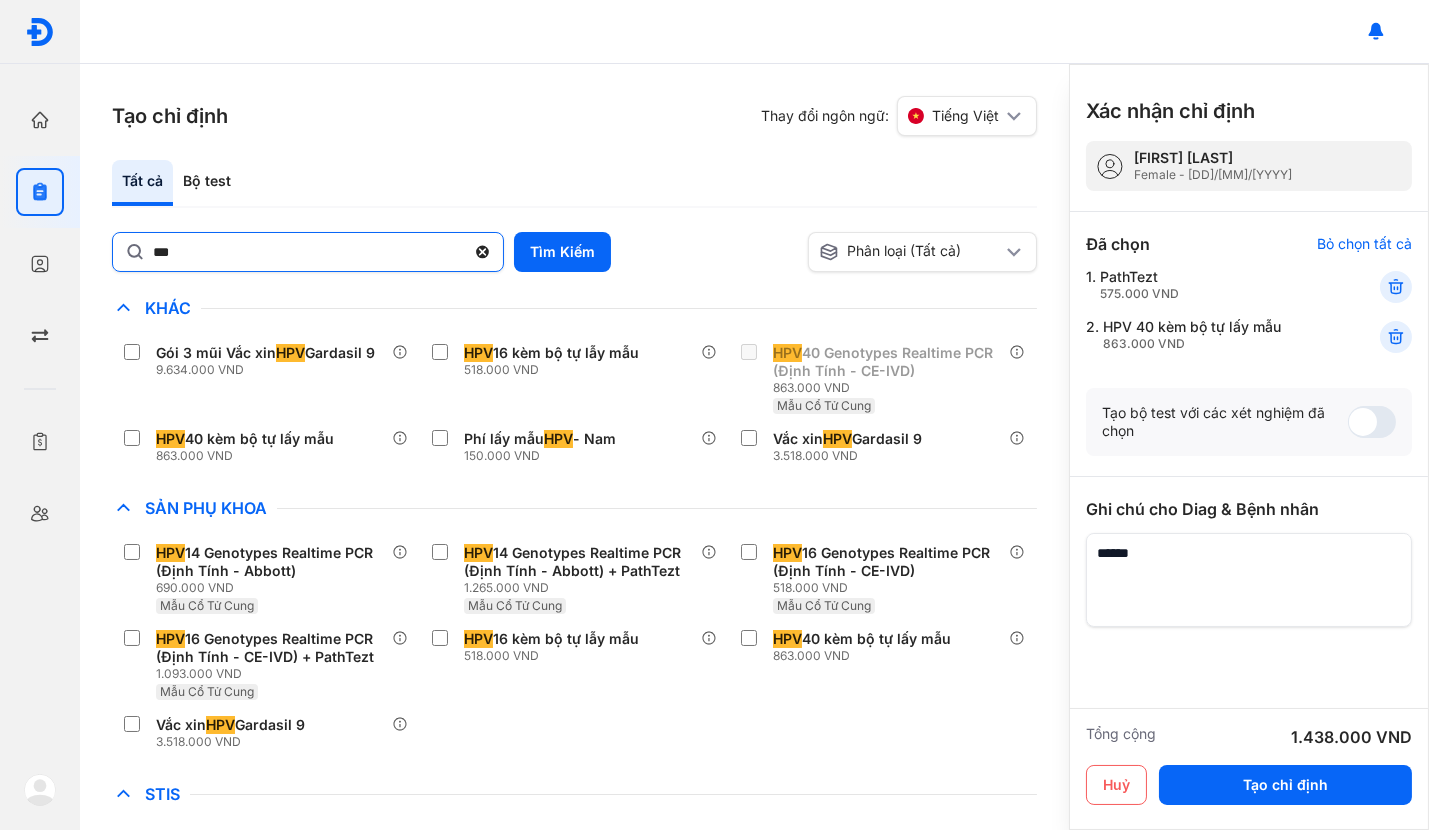 click 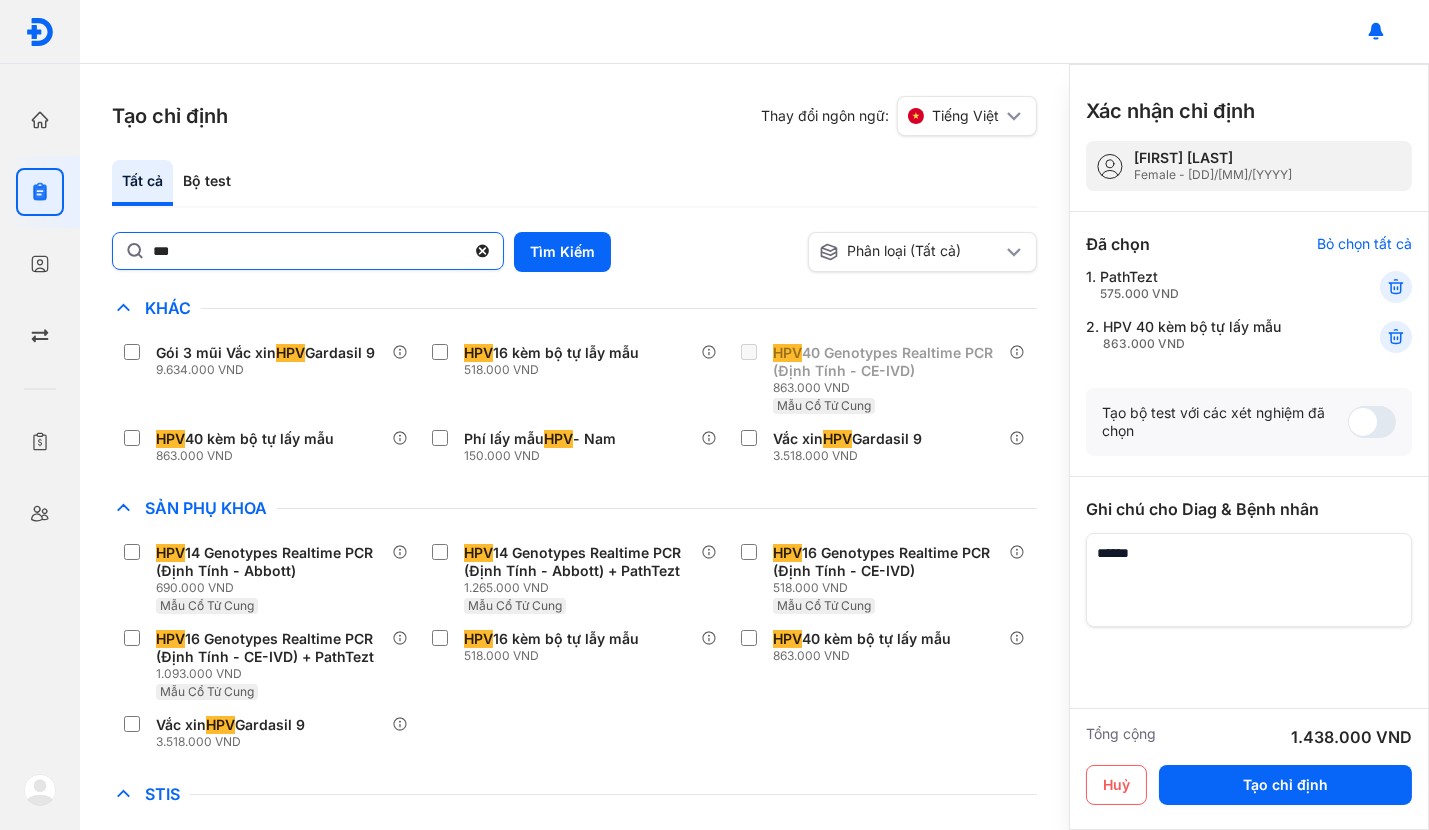 click on "***" 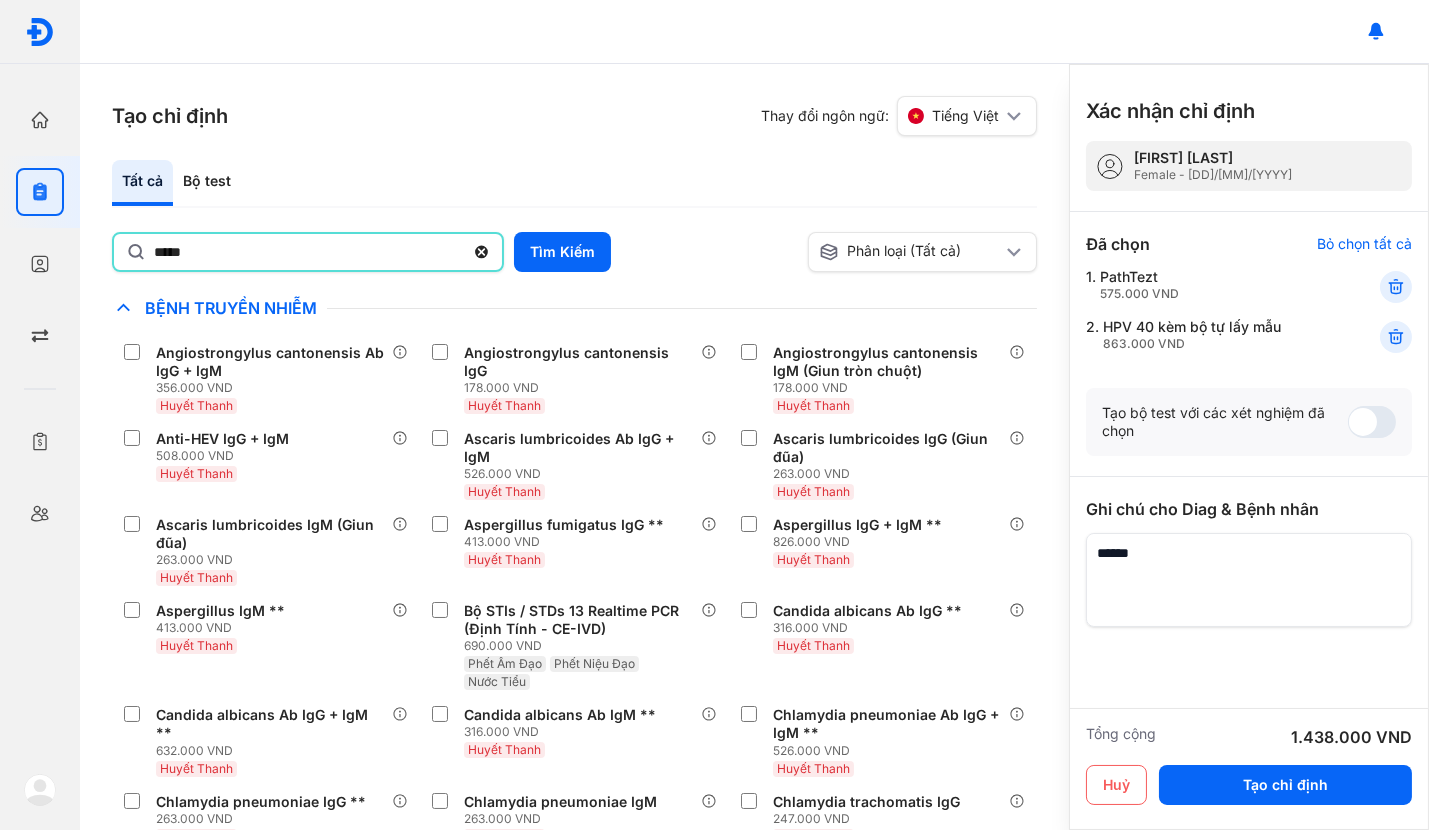 type on "**********" 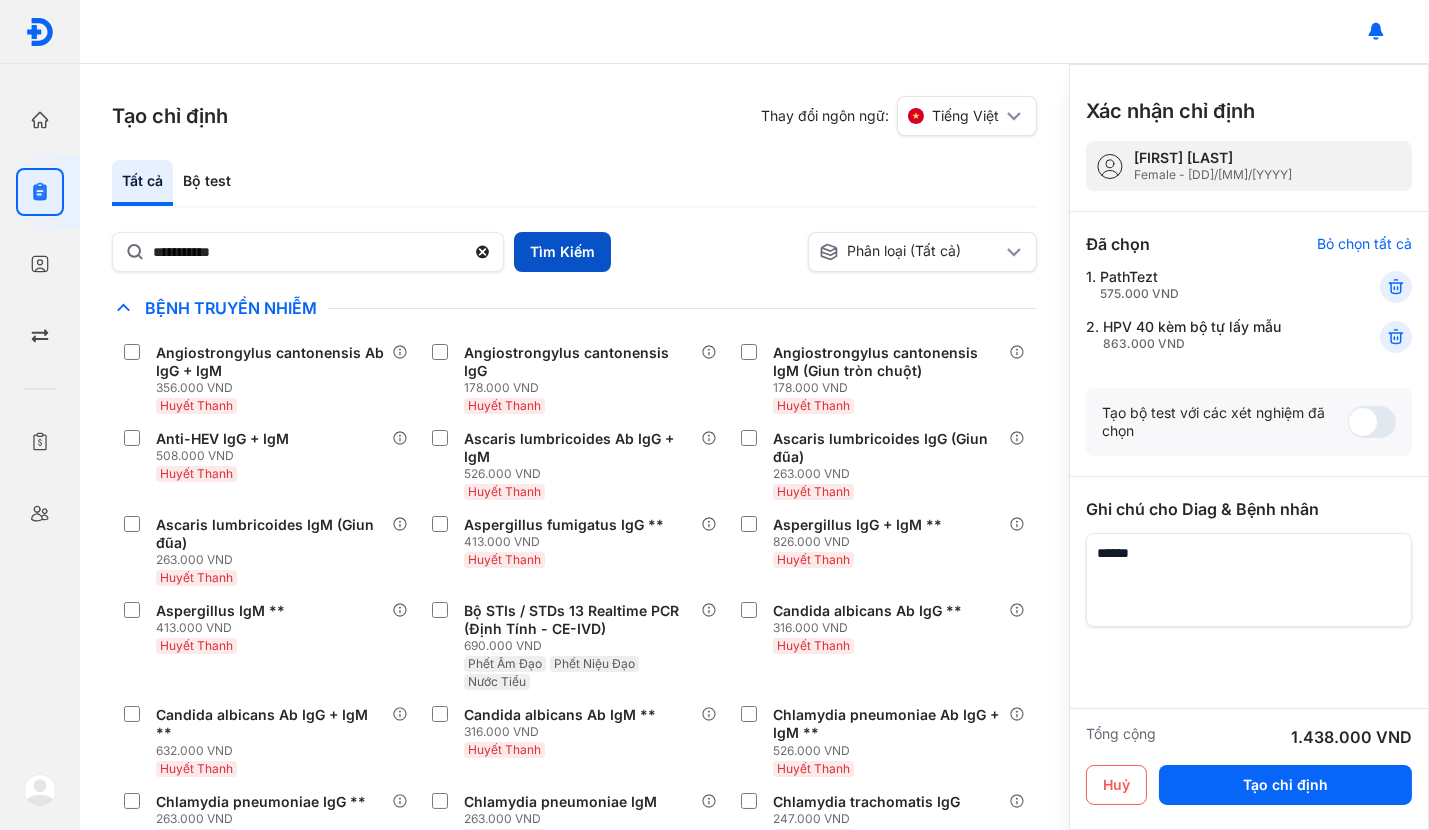 click on "Tìm Kiếm" at bounding box center [562, 252] 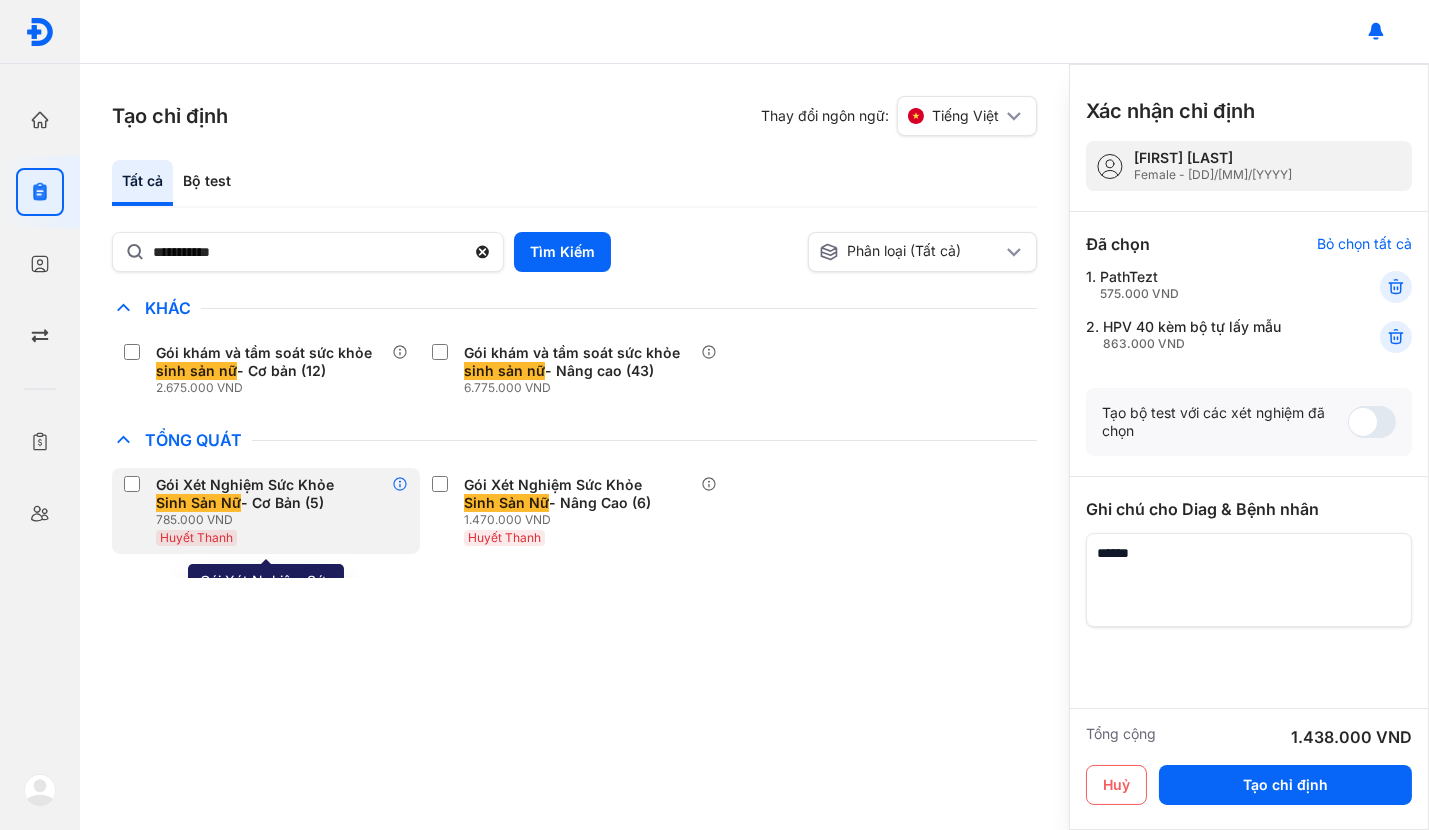 click 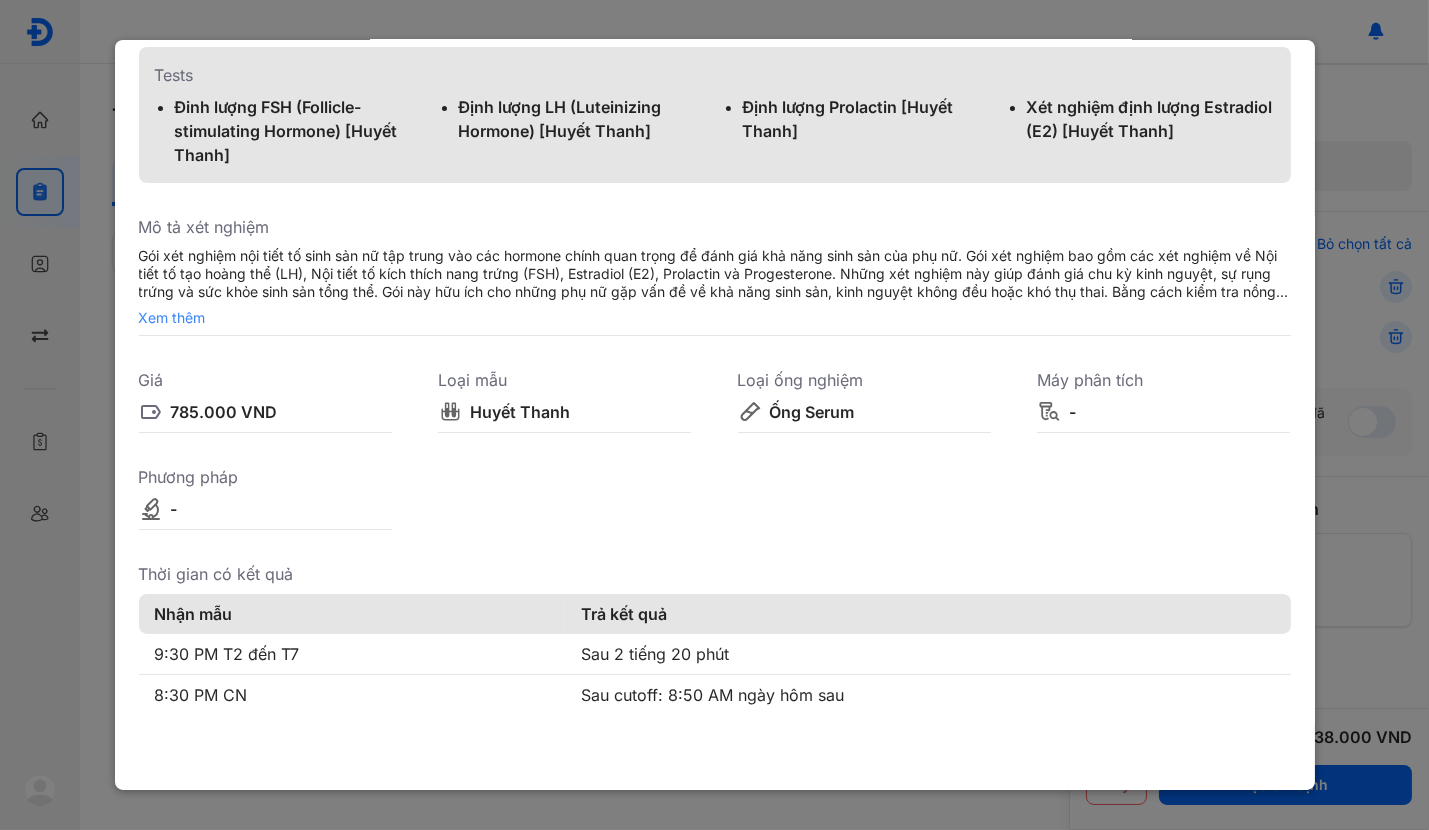 scroll, scrollTop: 0, scrollLeft: 0, axis: both 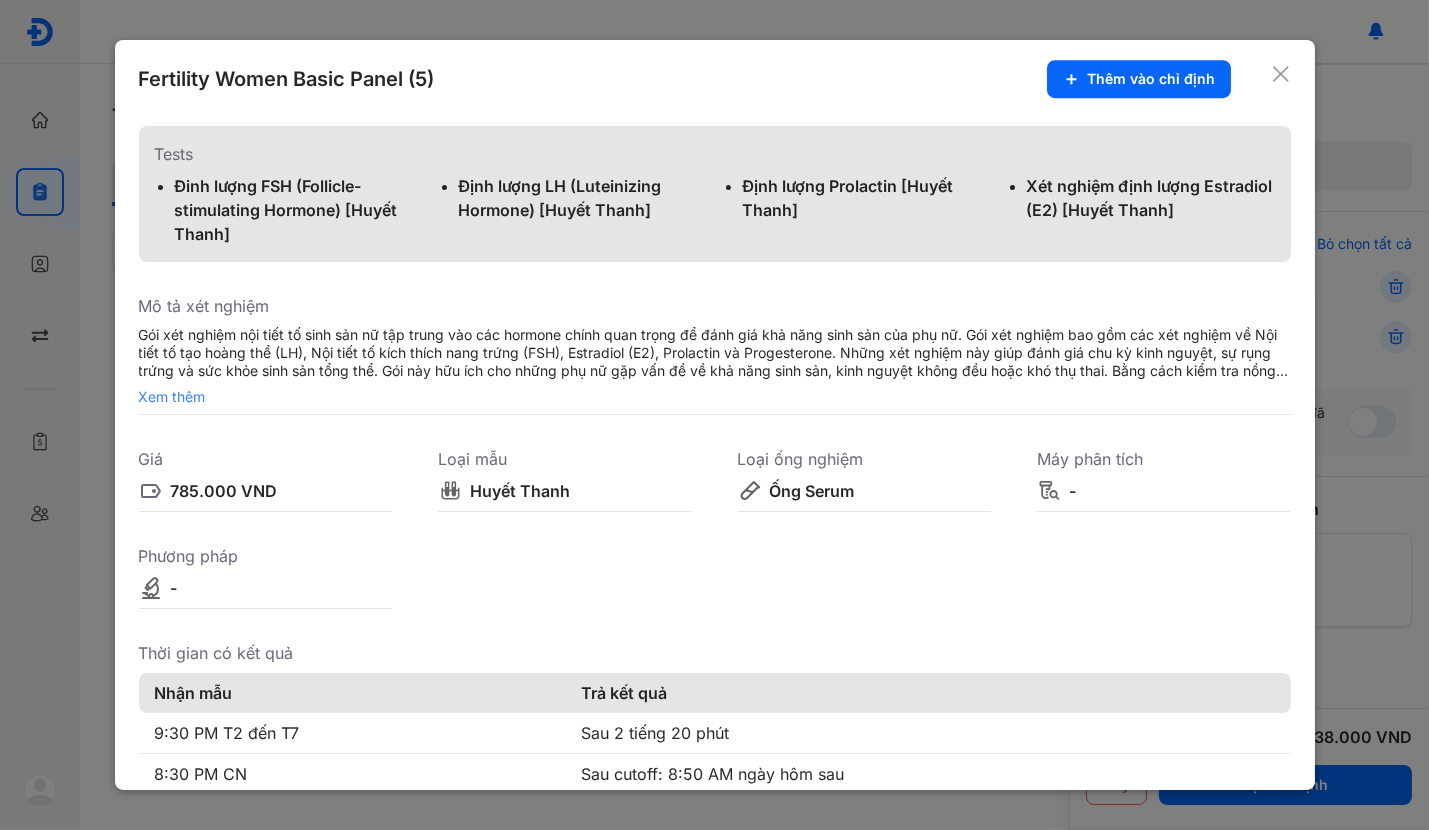 click 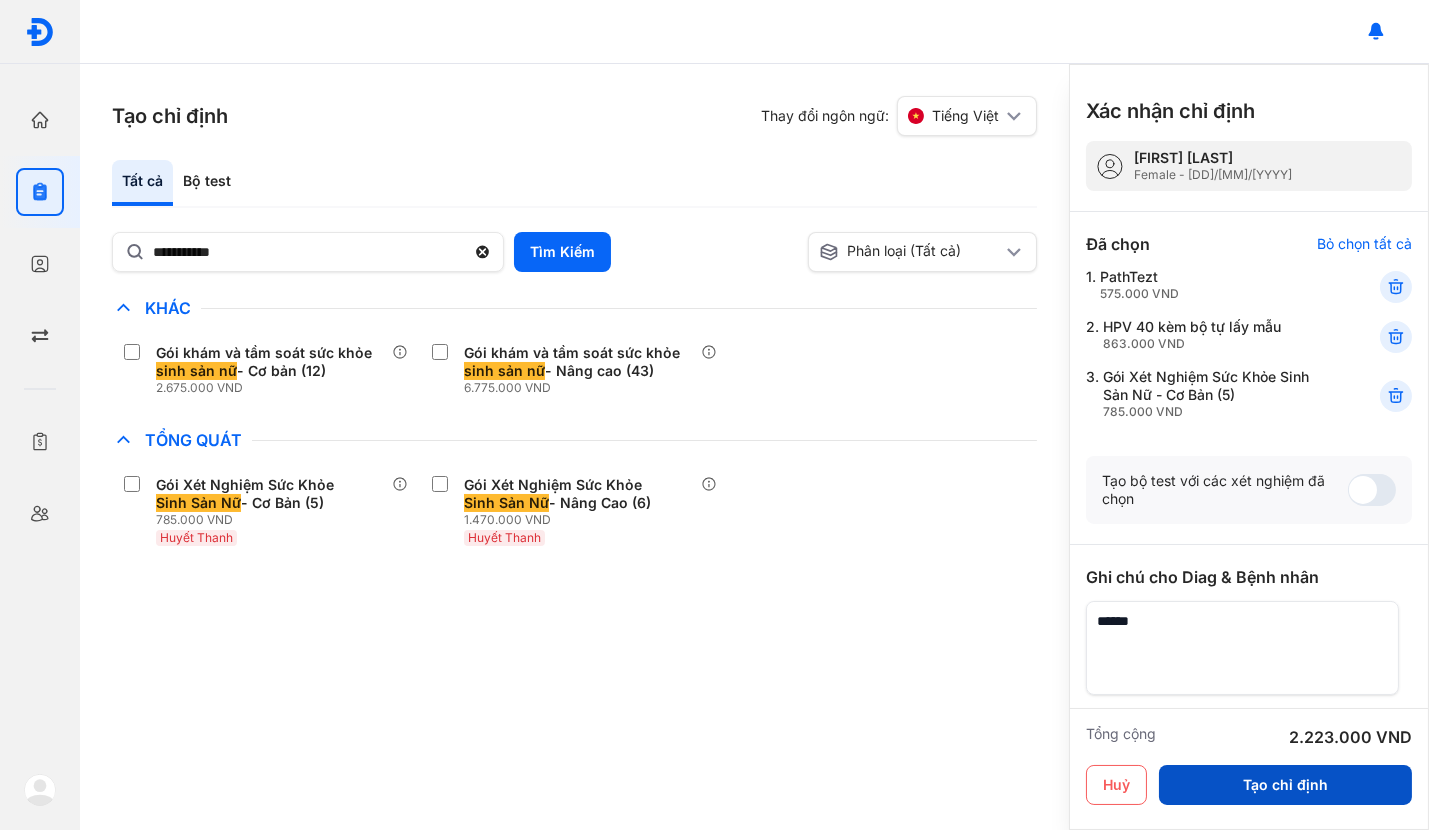 click on "Tạo chỉ định" at bounding box center [1285, 785] 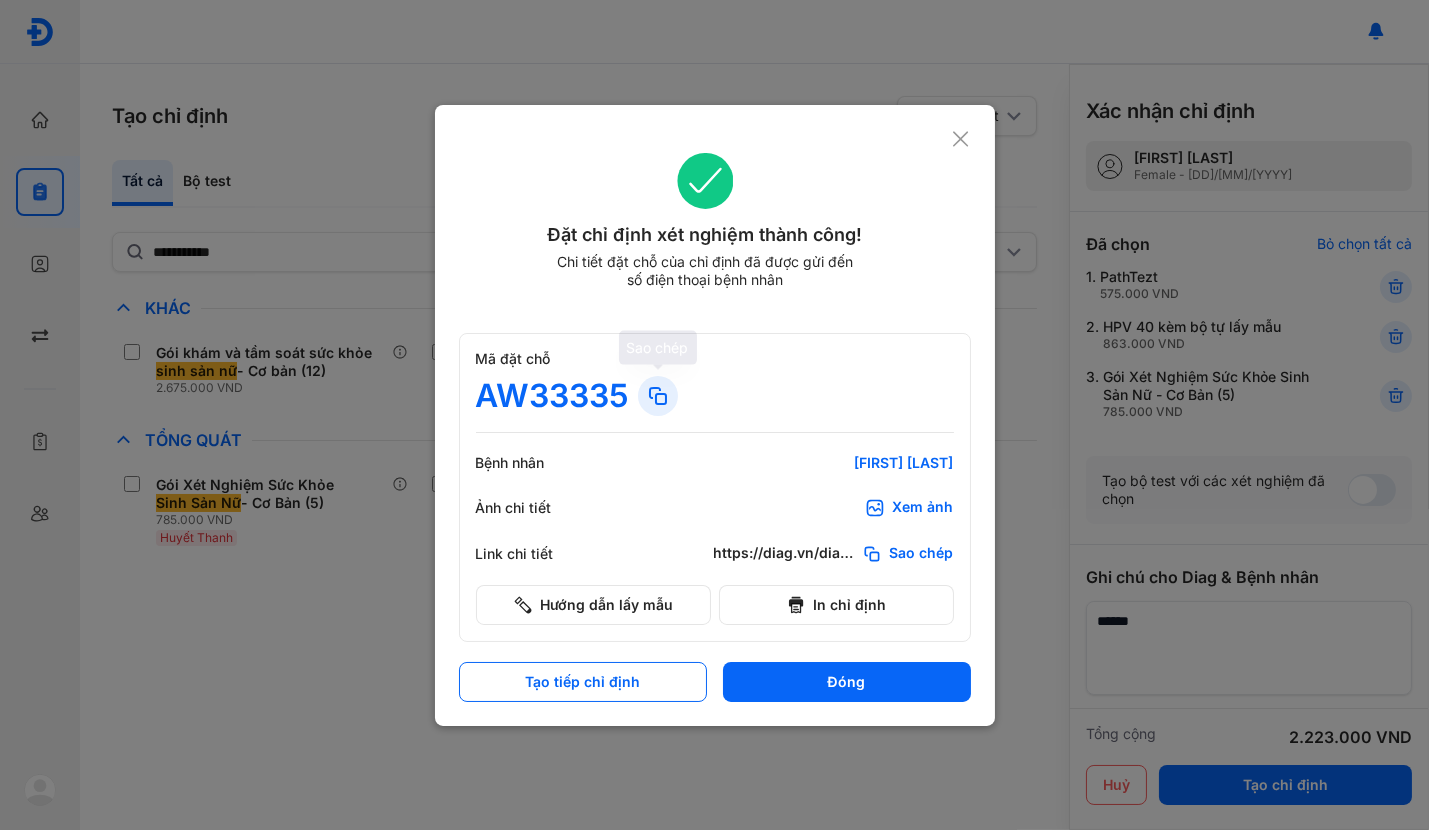 click 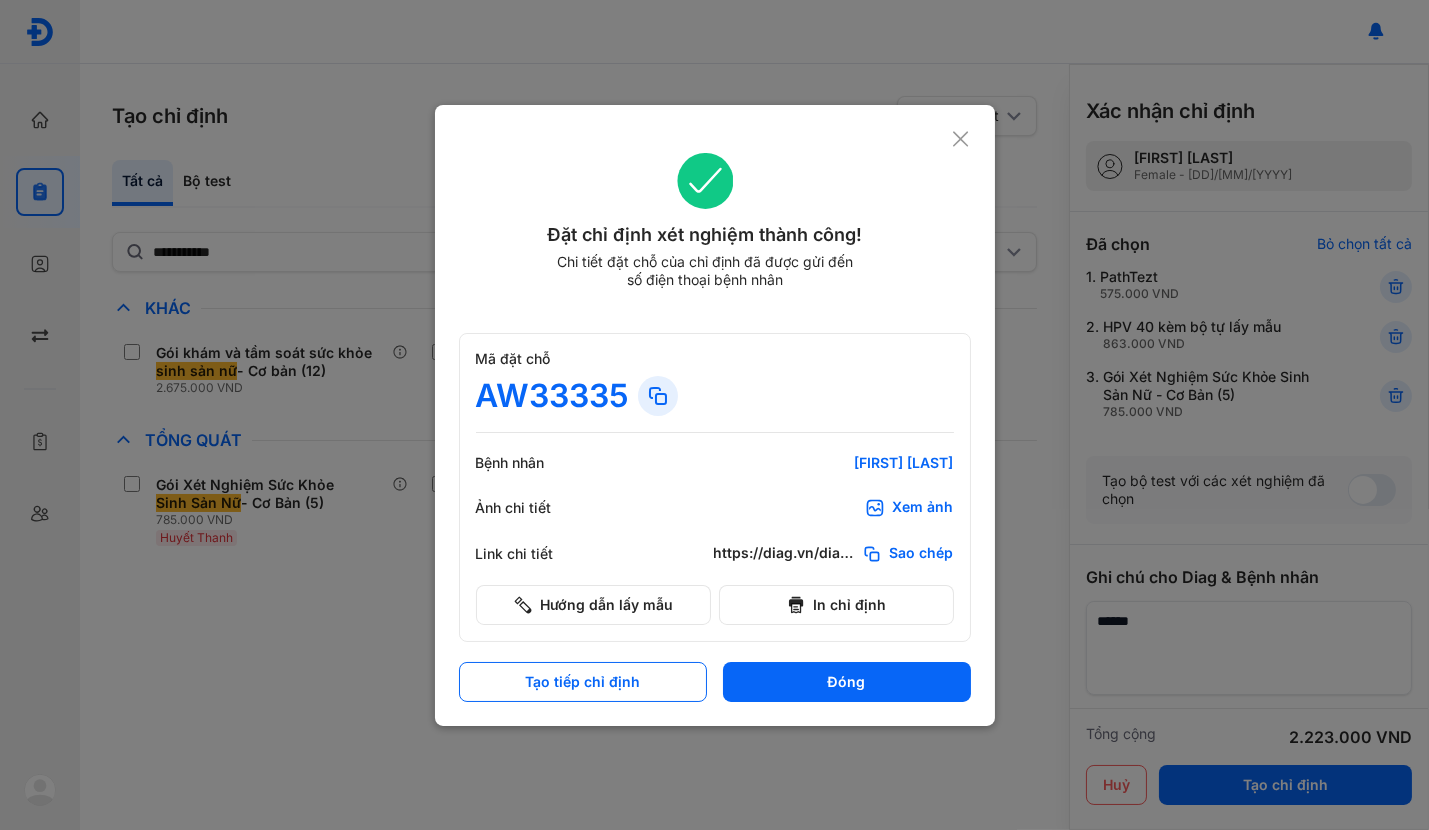 click 